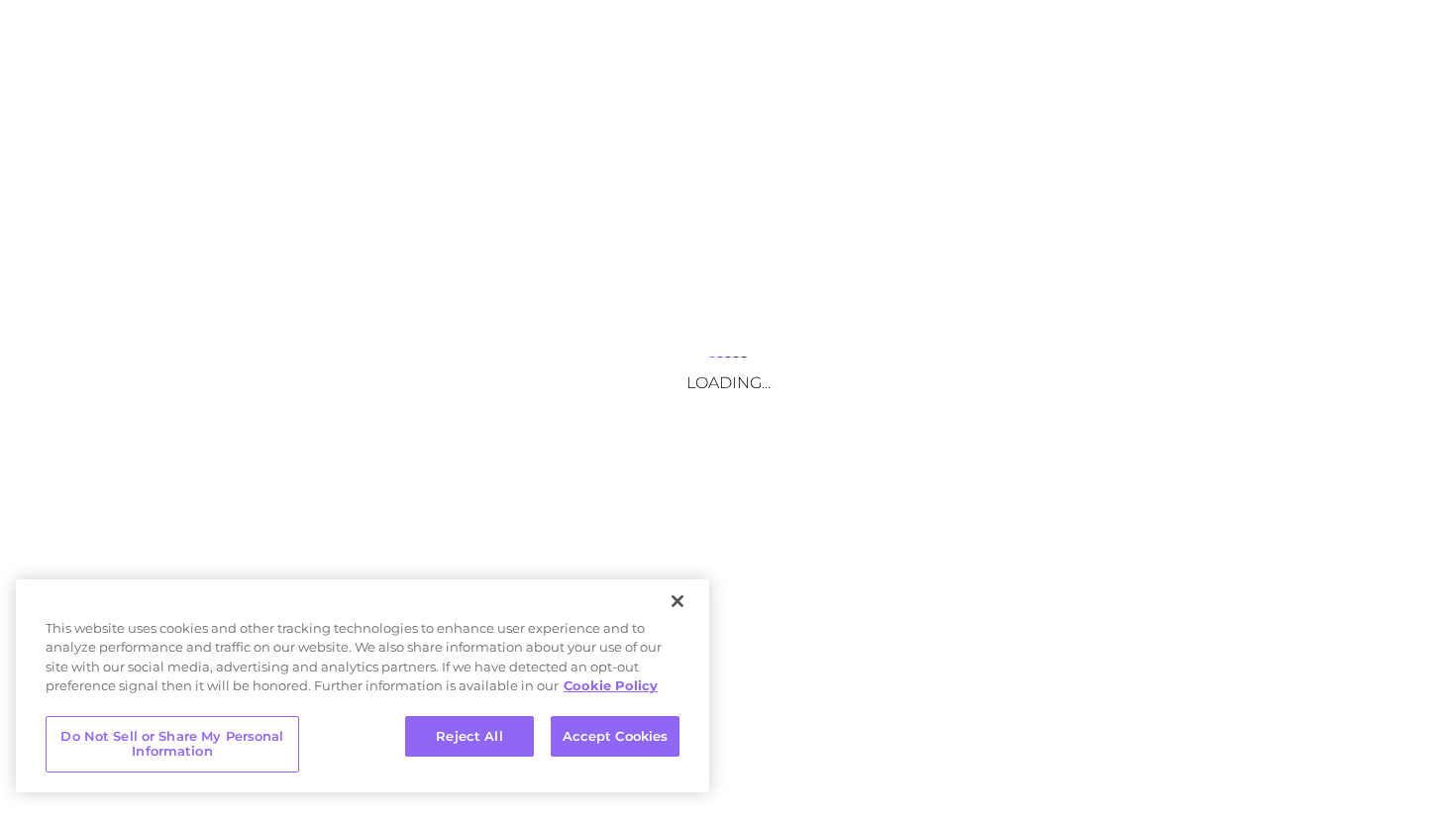 scroll, scrollTop: 0, scrollLeft: 0, axis: both 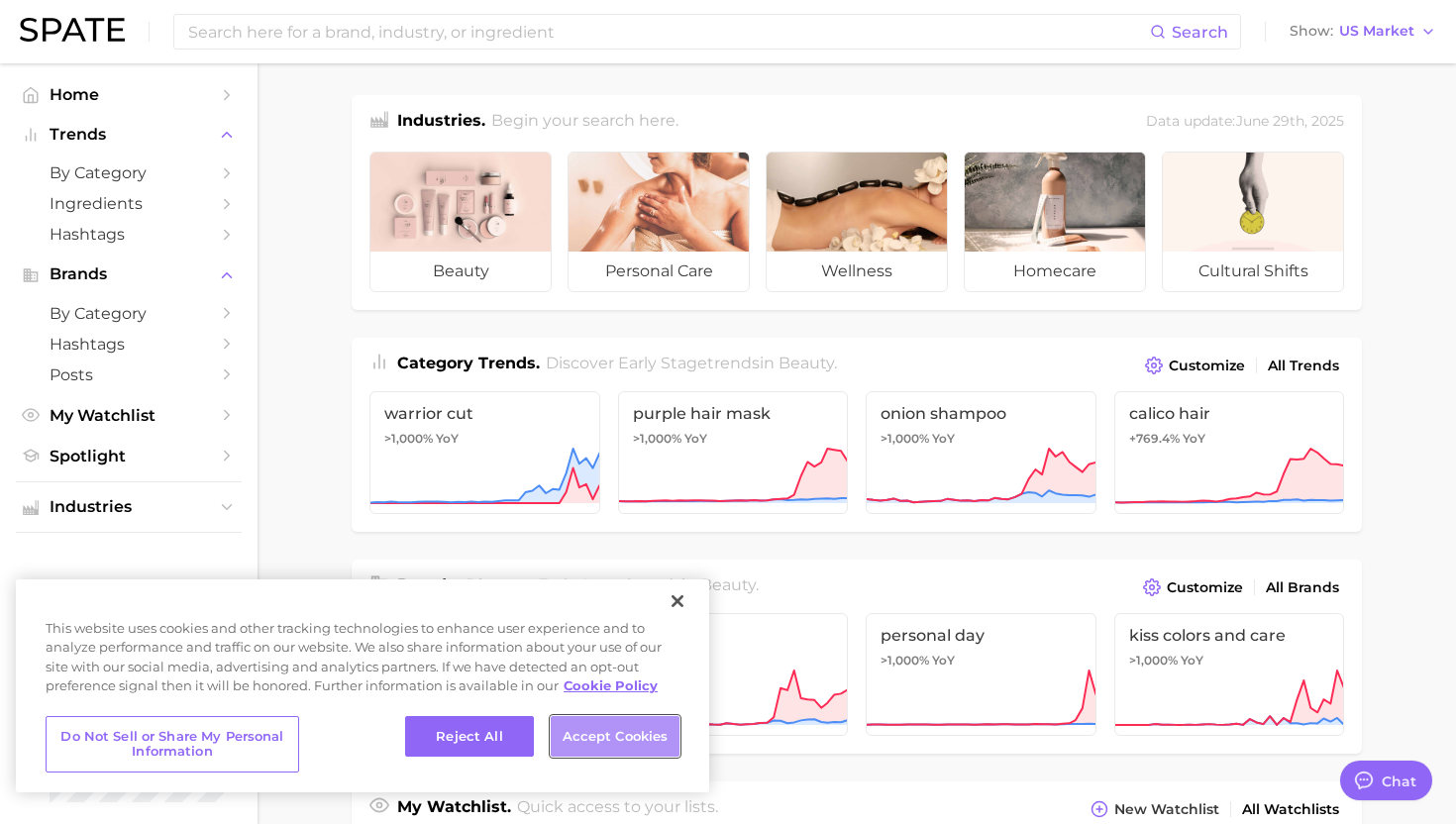click on "Accept Cookies" at bounding box center (615, 737) 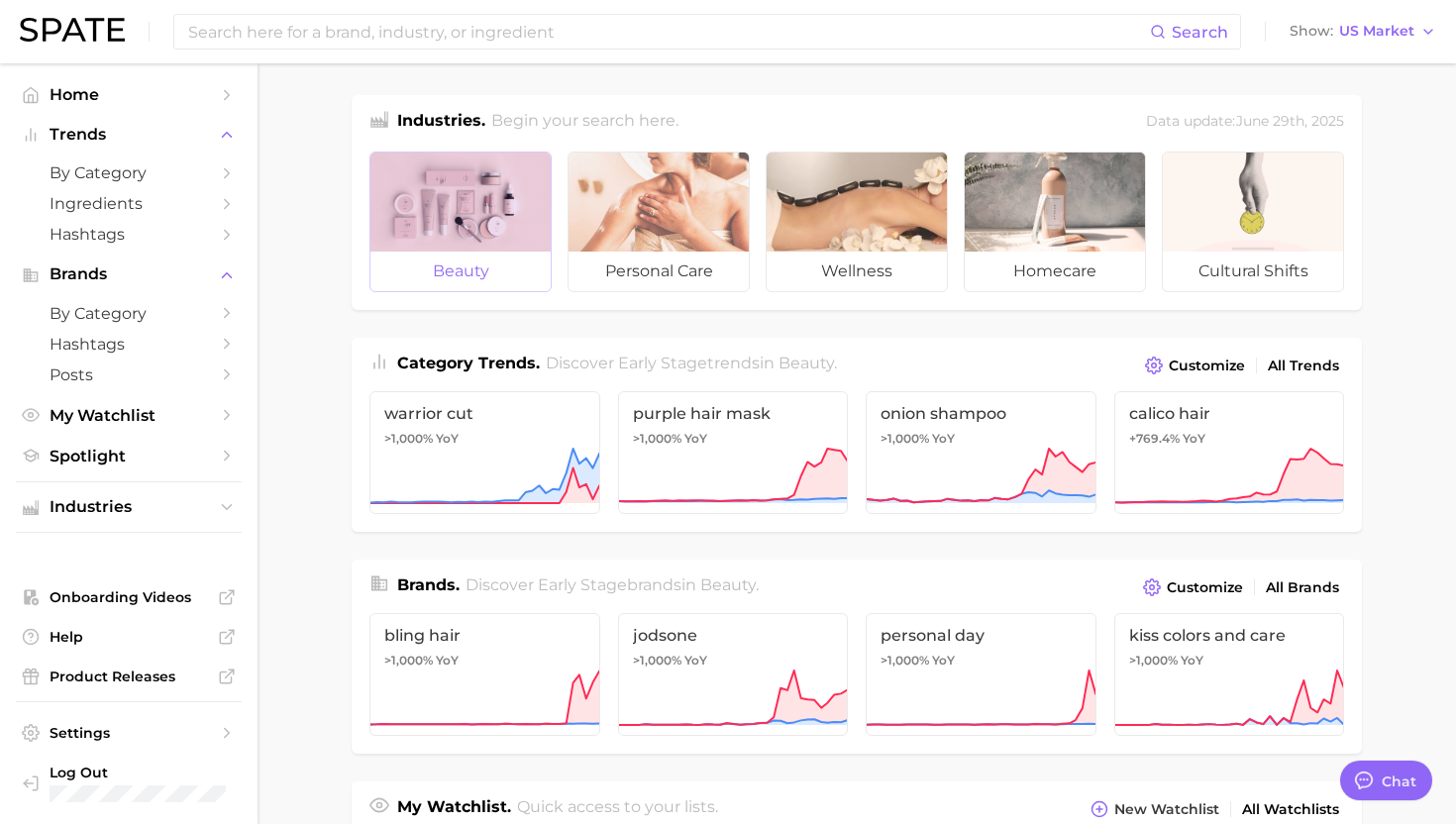 click at bounding box center (461, 202) 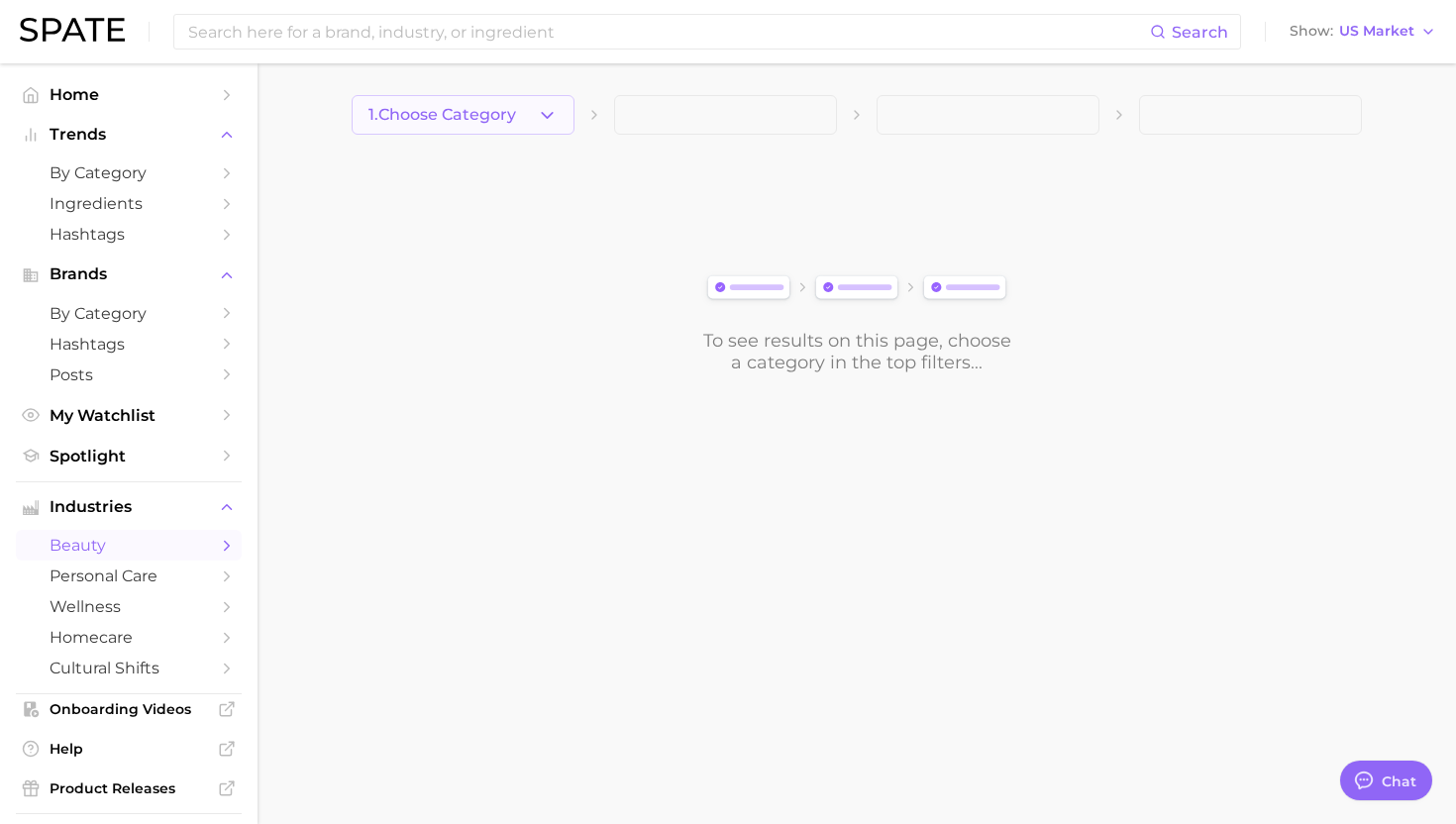 click 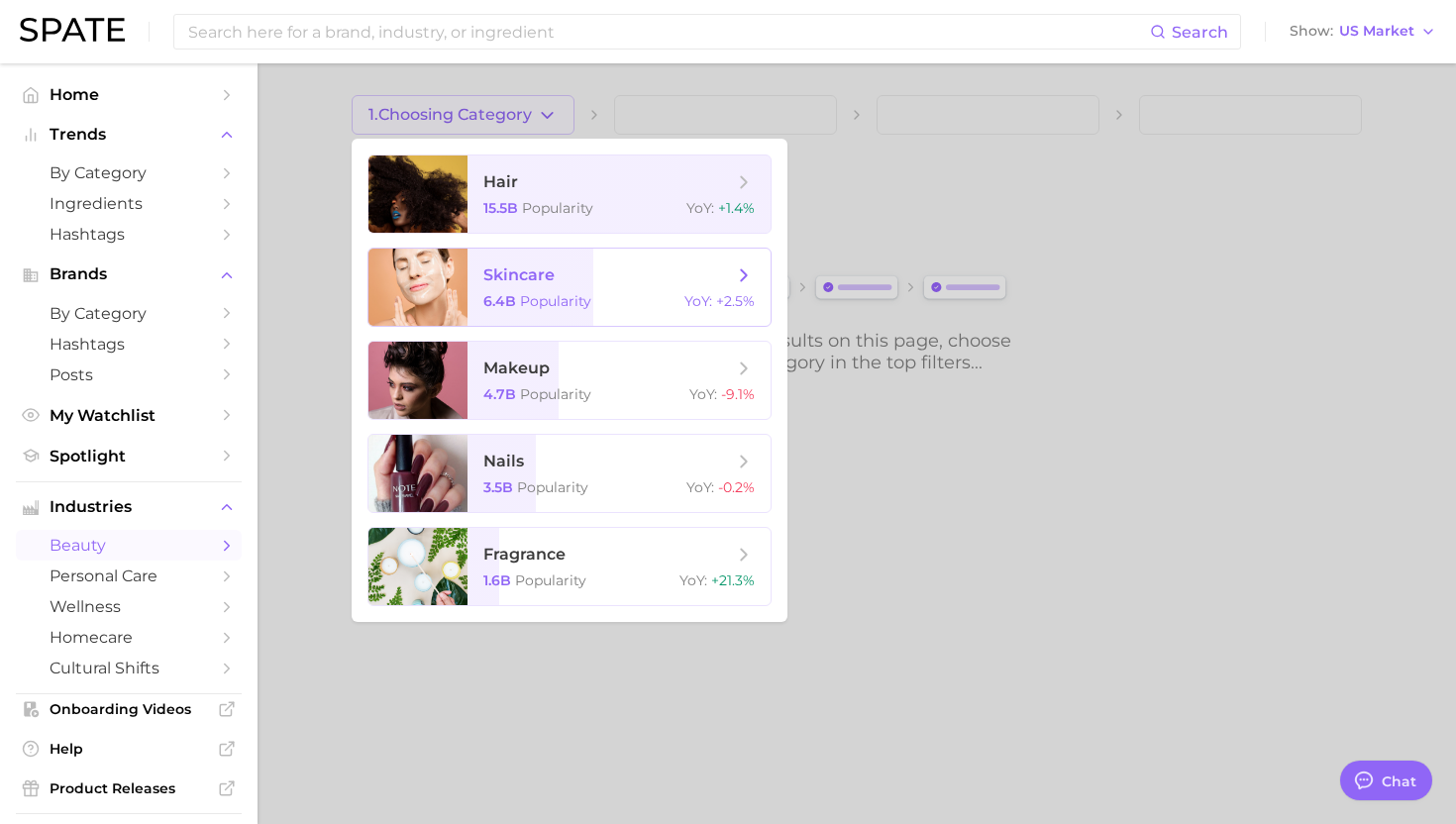 click on "skincare" at bounding box center (519, 274) 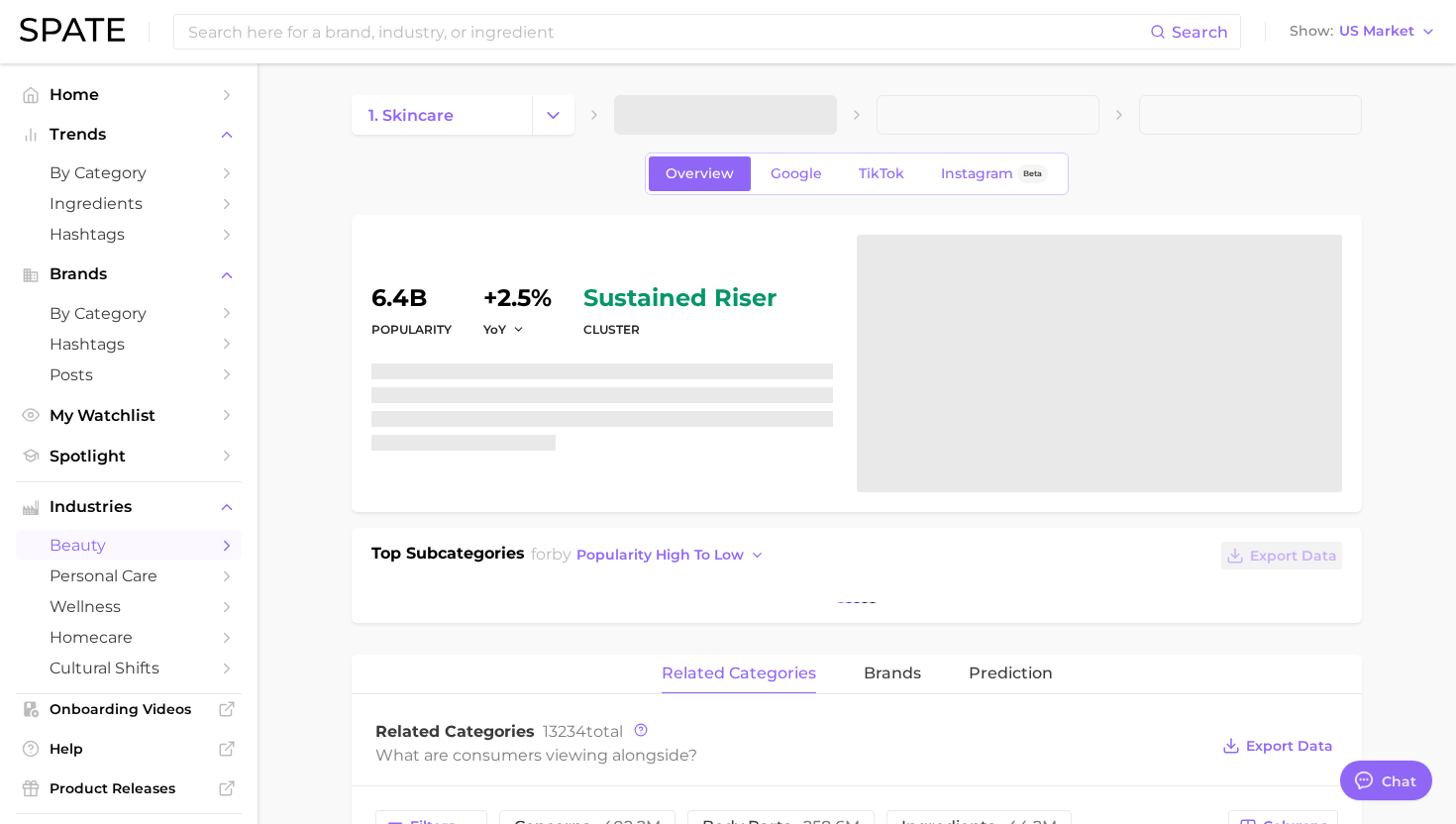 type on "x" 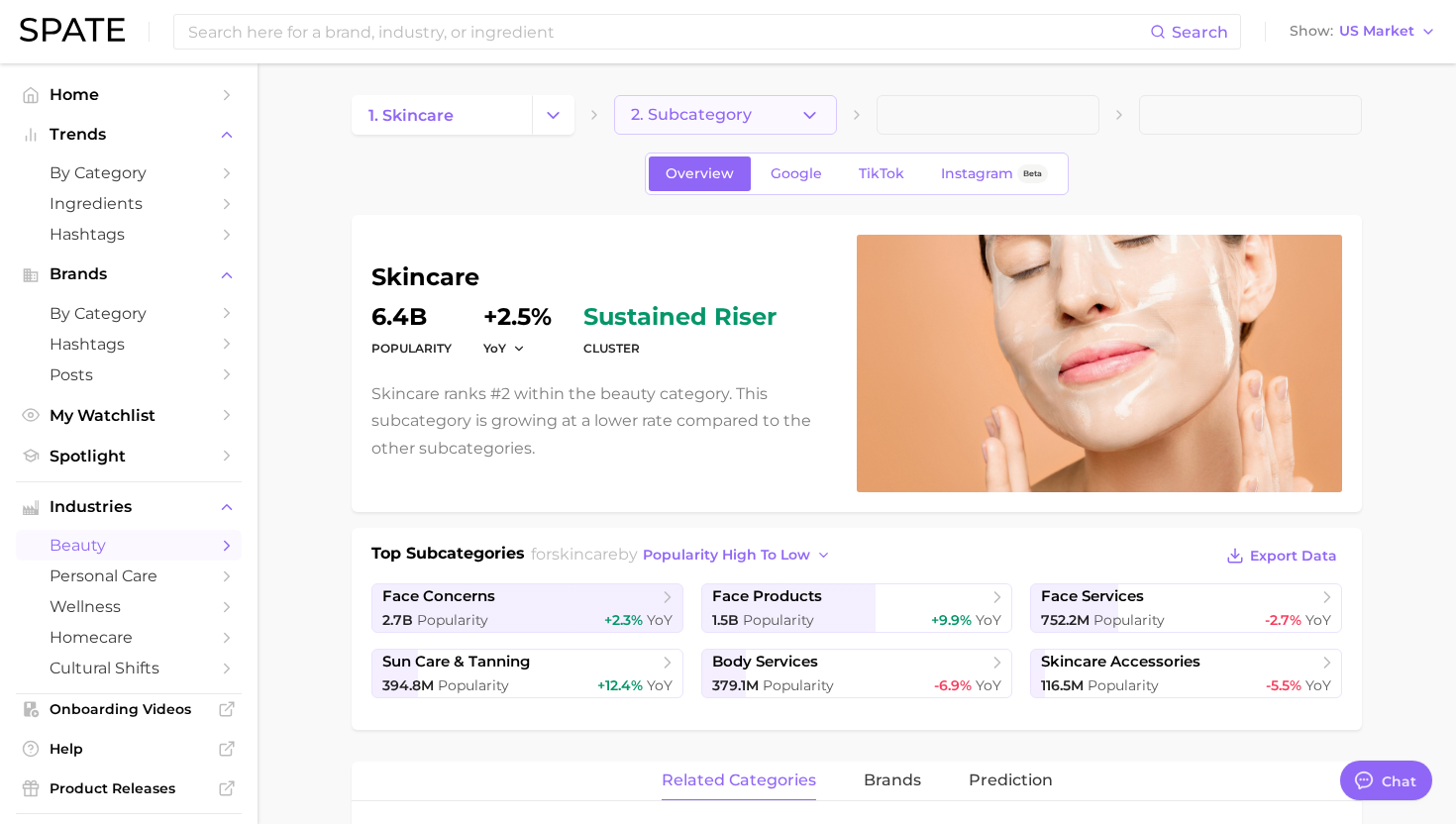 click on "2. Subcategory" at bounding box center [725, 115] 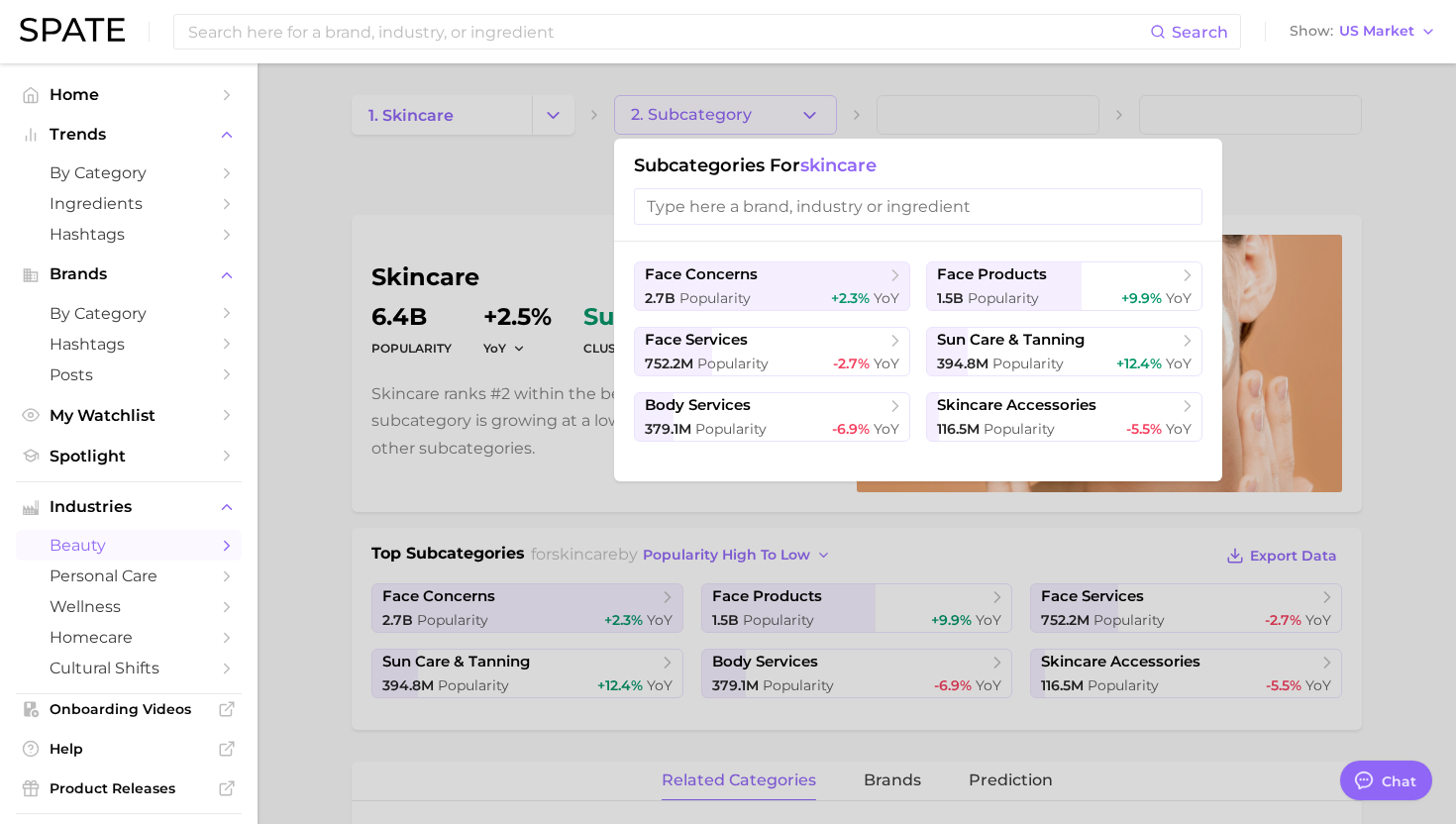 click at bounding box center (728, 412) 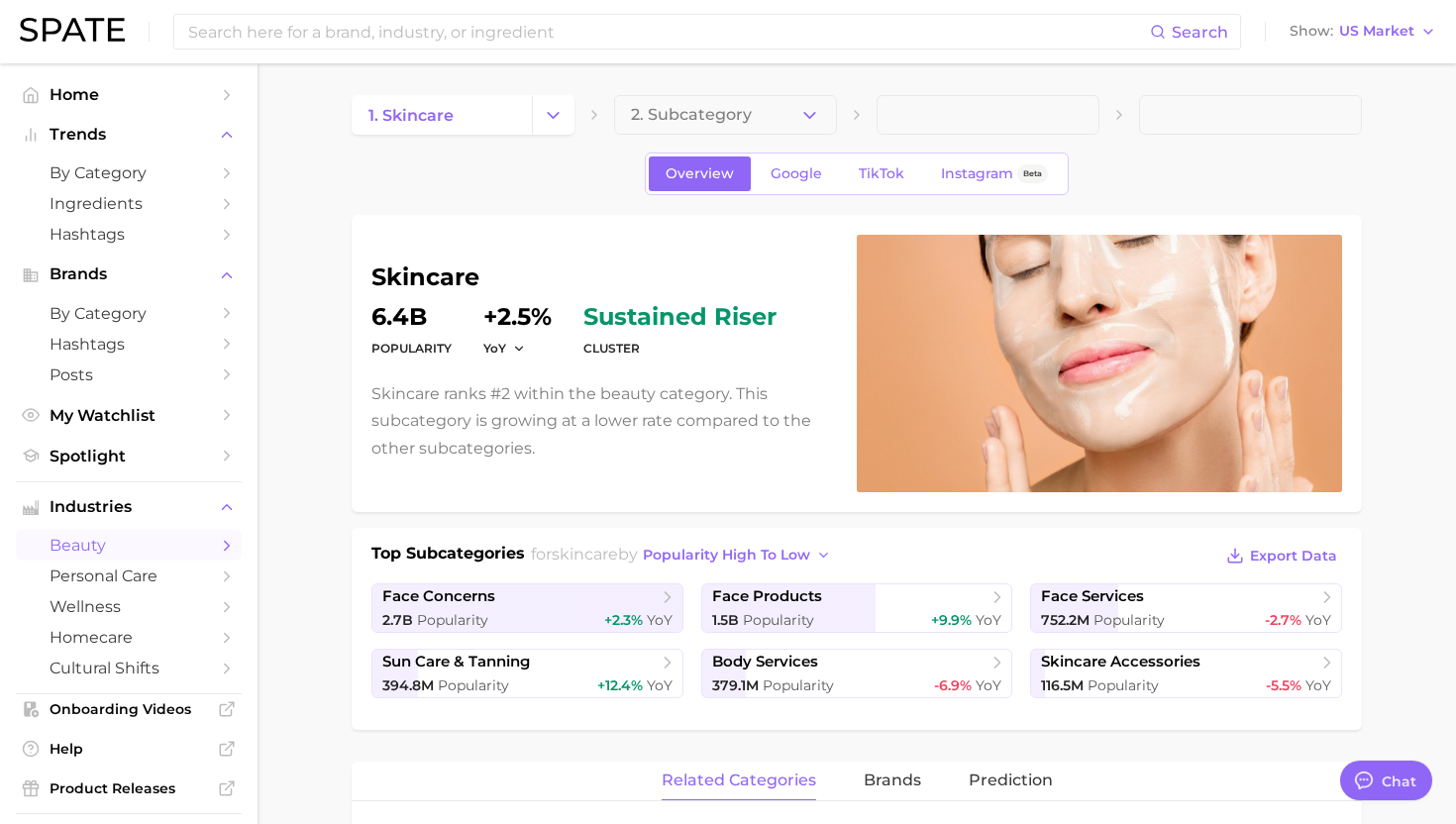click on "sustained riser" at bounding box center (679, 317) 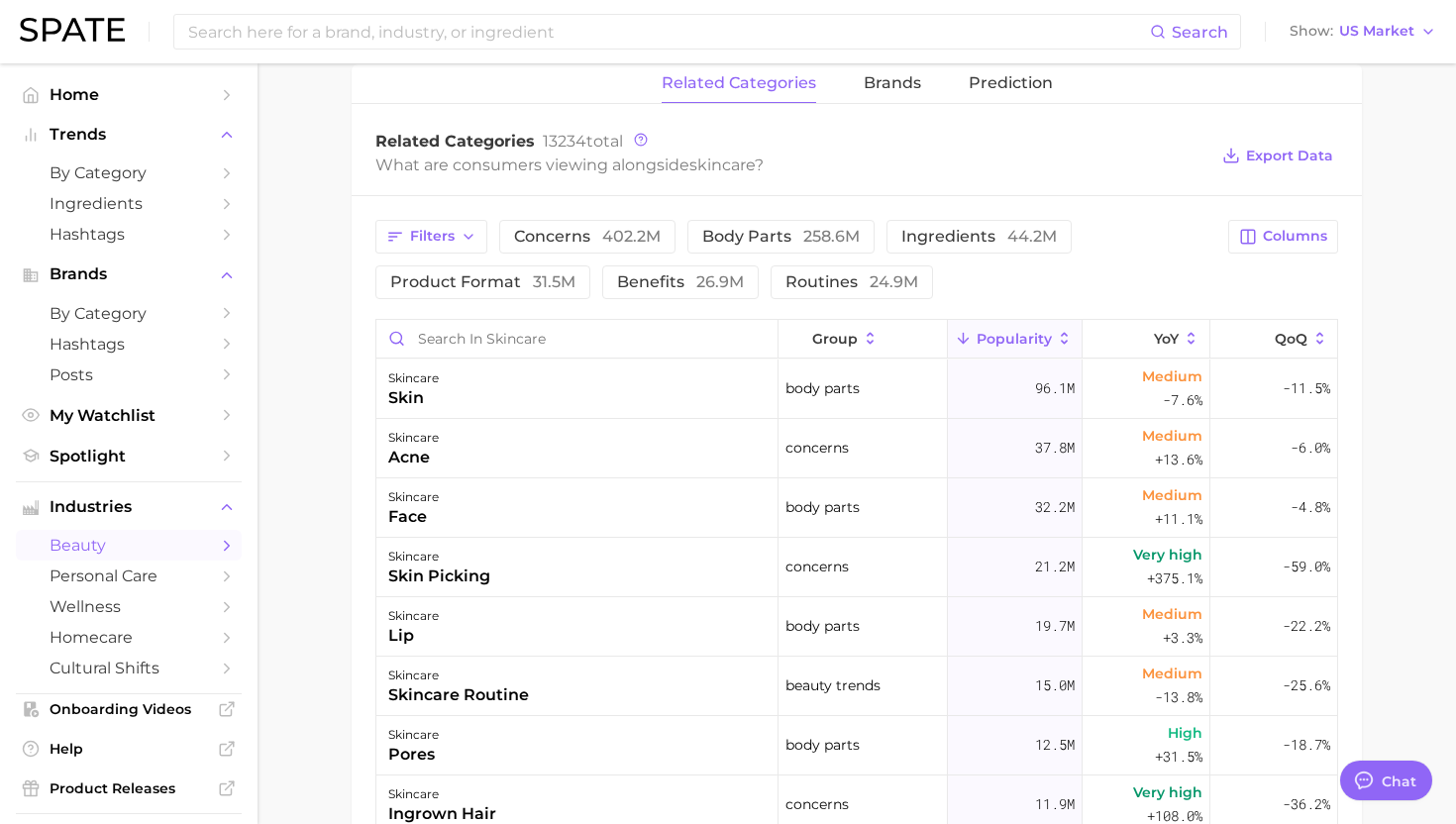 scroll, scrollTop: 699, scrollLeft: 0, axis: vertical 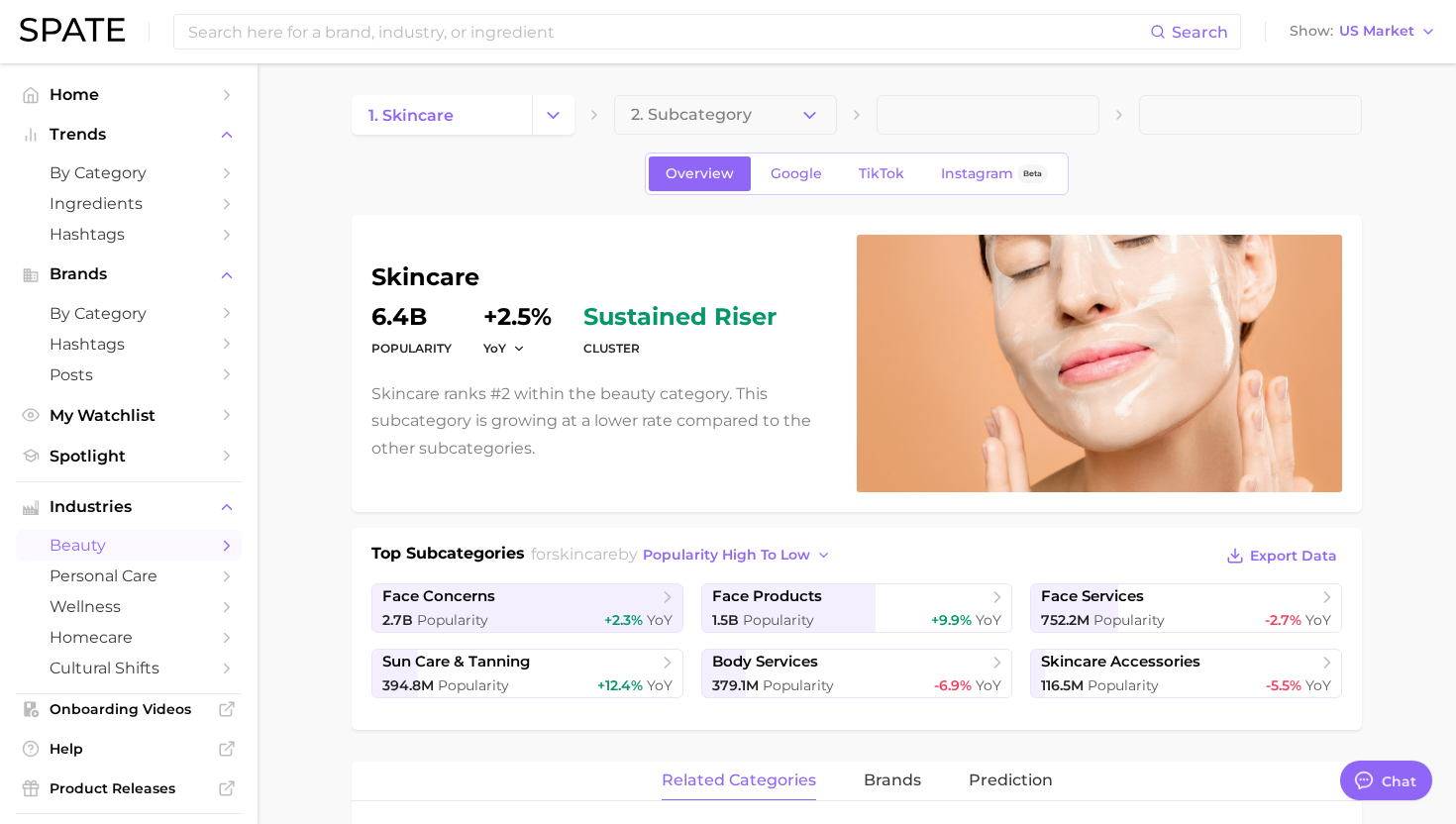 click on "1. skincare 2. Subcategory Overview Google TikTok Instagram Beta skincare Popularity 6.4b YoY +2.5% cluster sustained riser Skincare ranks #2 within the beauty category. This subcategory is growing at a lower rate compared to the other subcategories. Top Subcategories for skincare by popularity high to low Export Data face concerns 2.7b Popularity +2.3% YoY face products 1.5b Popularity +9.9% YoY face services 752.2m Popularity -2.7% YoY sun care & tanning 394.8m Popularity +12.4% YoY body services 379.1m Popularity -6.9% YoY skincare accessories 116.5m Popularity -5.5% YoY related categories brands Prediction Related Categories 13234 total What are consumers viewing alongside skincare? Export Data Filters concerns 402.2m body parts 258.6m ingredients 44.2m product format 31.5m benefits 26.9m routines 24.9m Columns group Popularity YoY QoQ skincare skin body parts 96.1m Medium -7.6% -11.5% skincare acne concerns 37.8m Medium +13.6% -6.0% skincare face" at bounding box center [857, 1013] 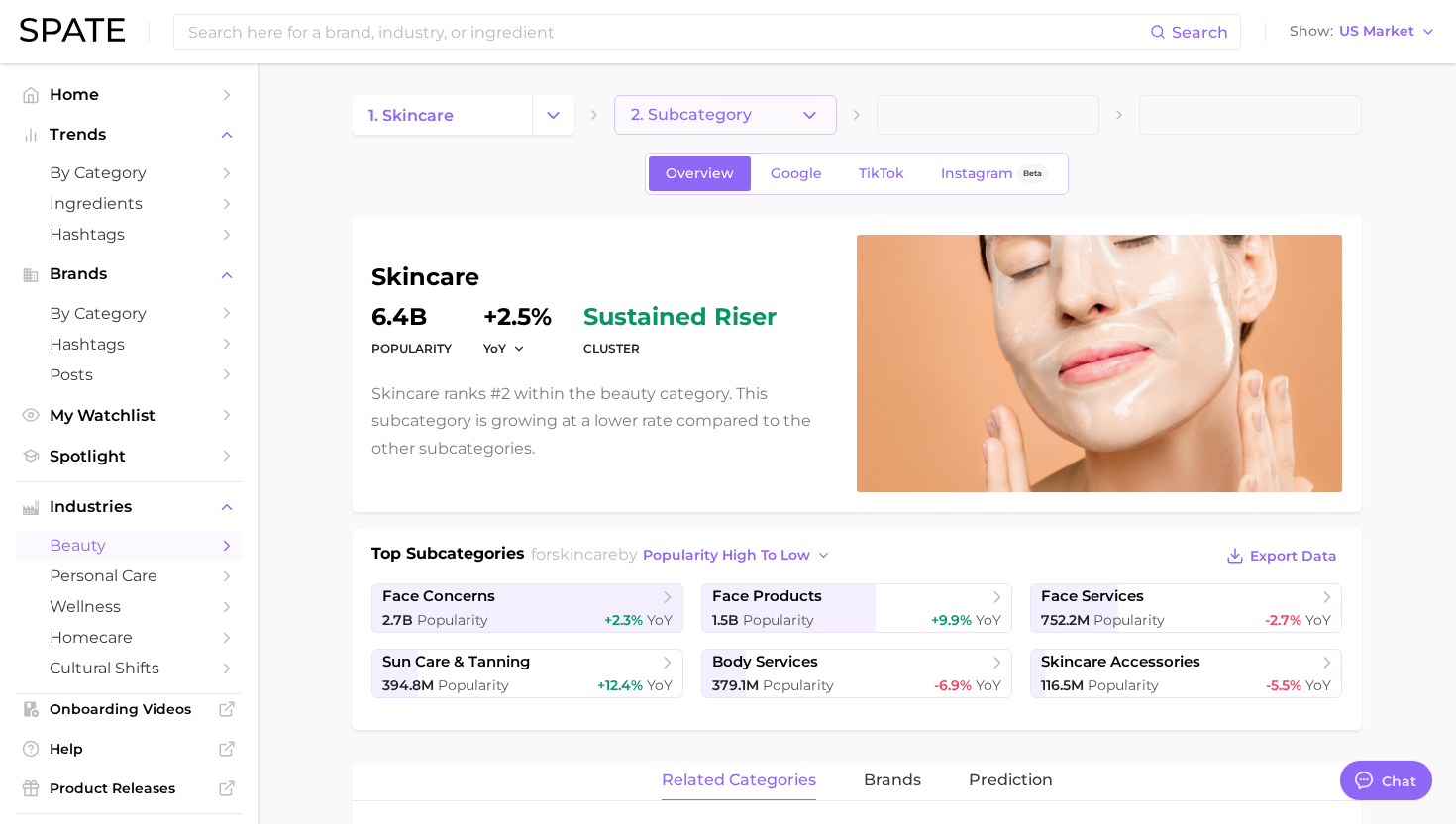 click on "2. Subcategory" at bounding box center (725, 115) 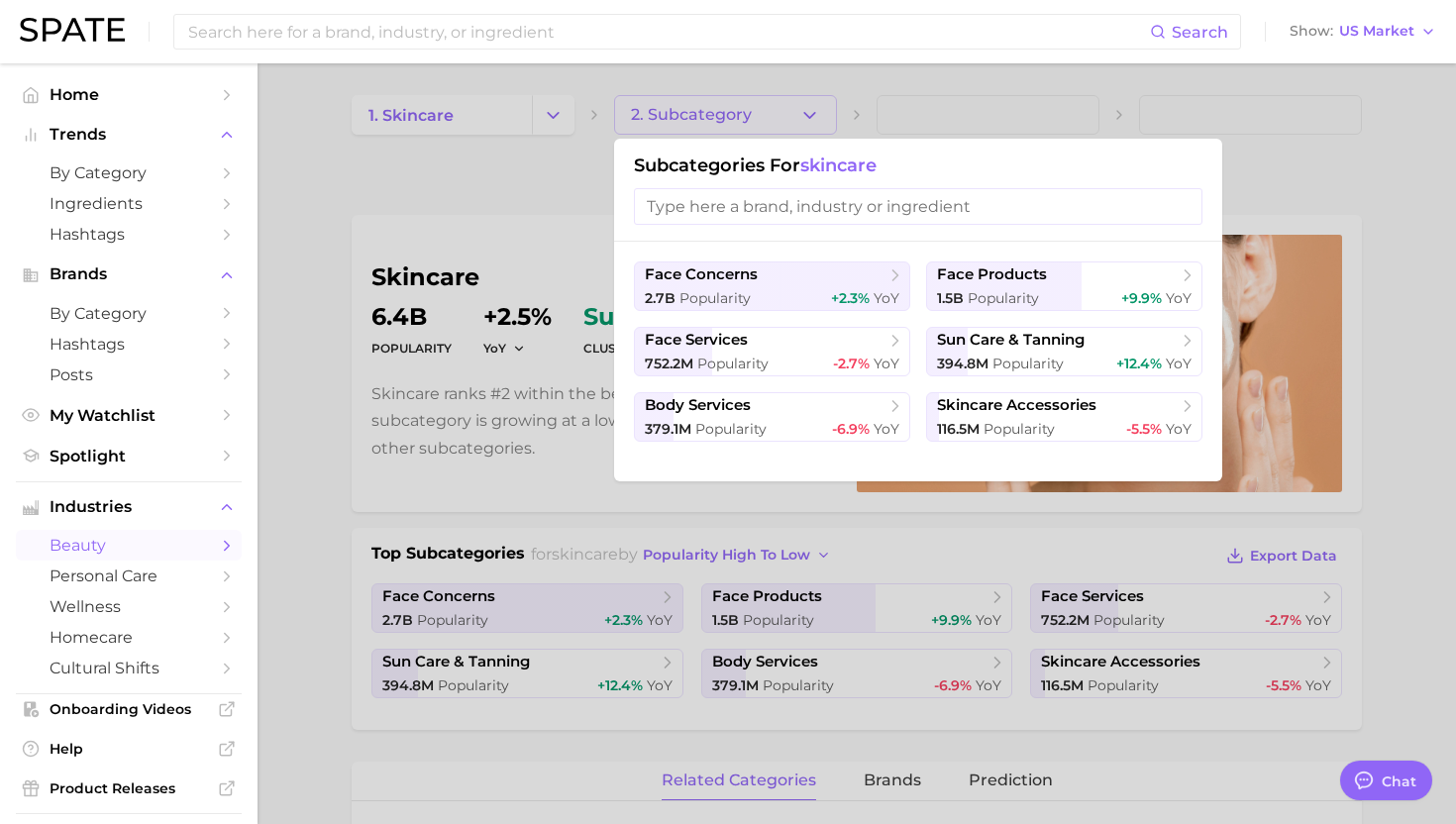 click at bounding box center (918, 206) 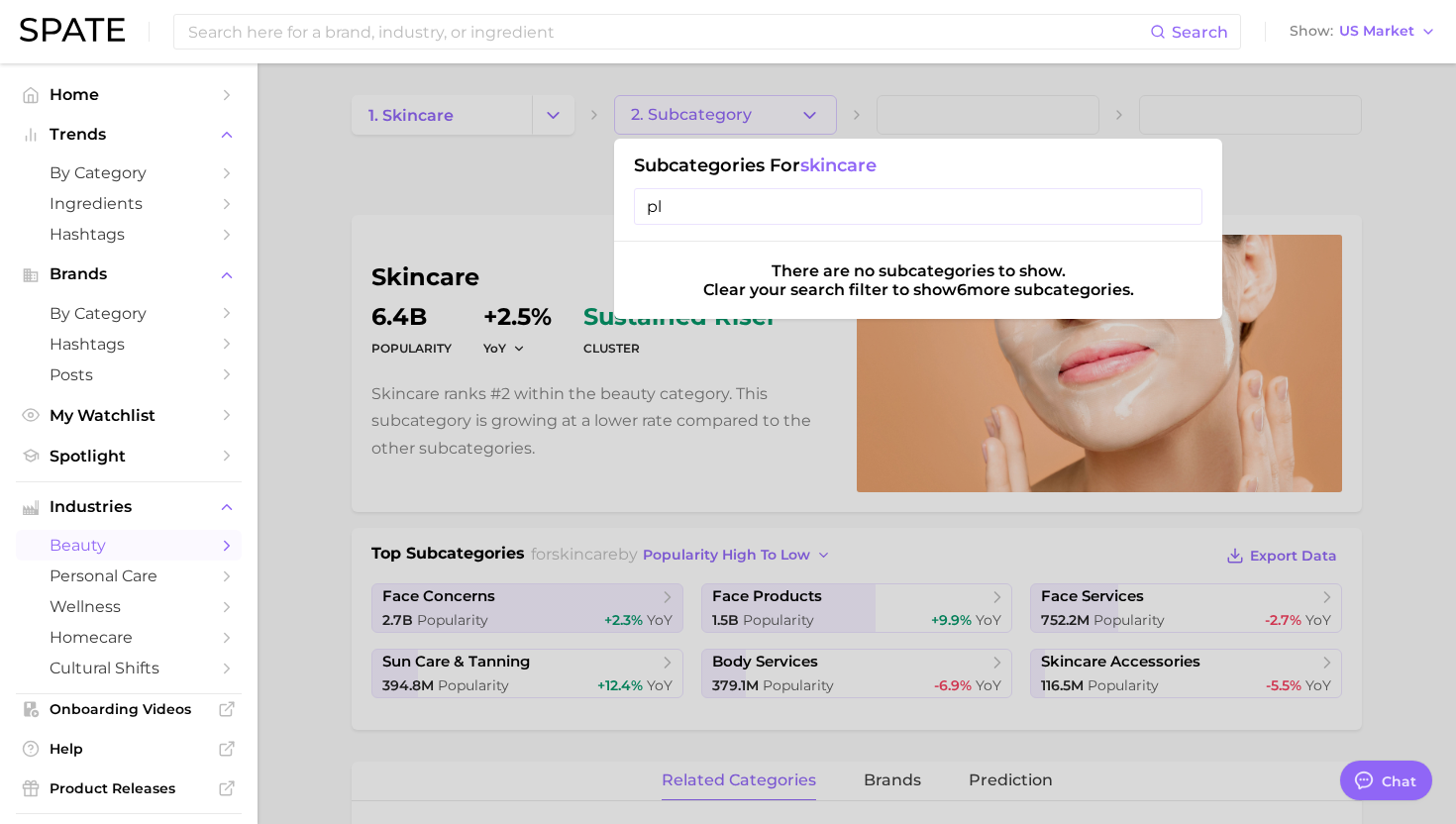 type on "p" 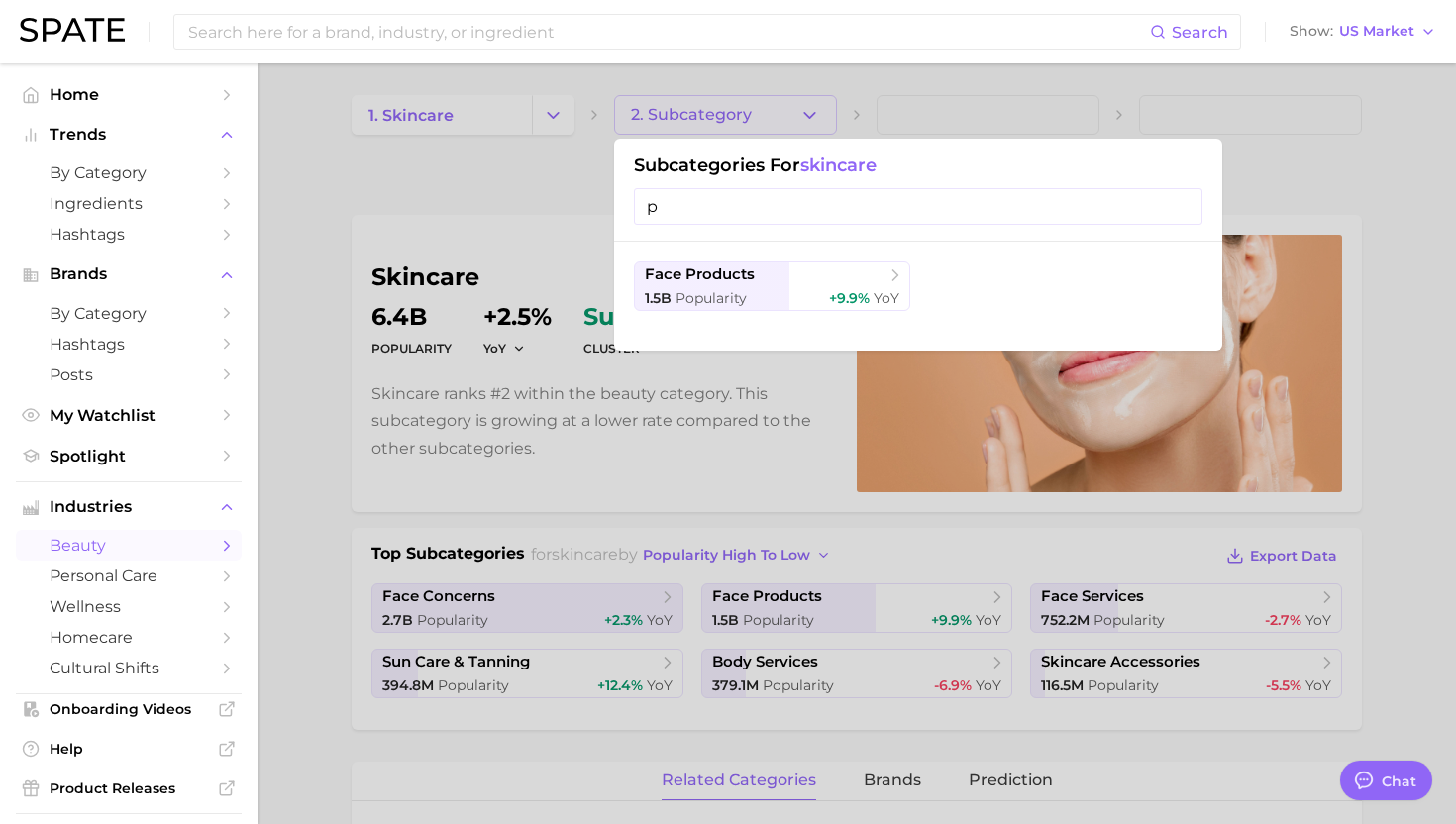 type 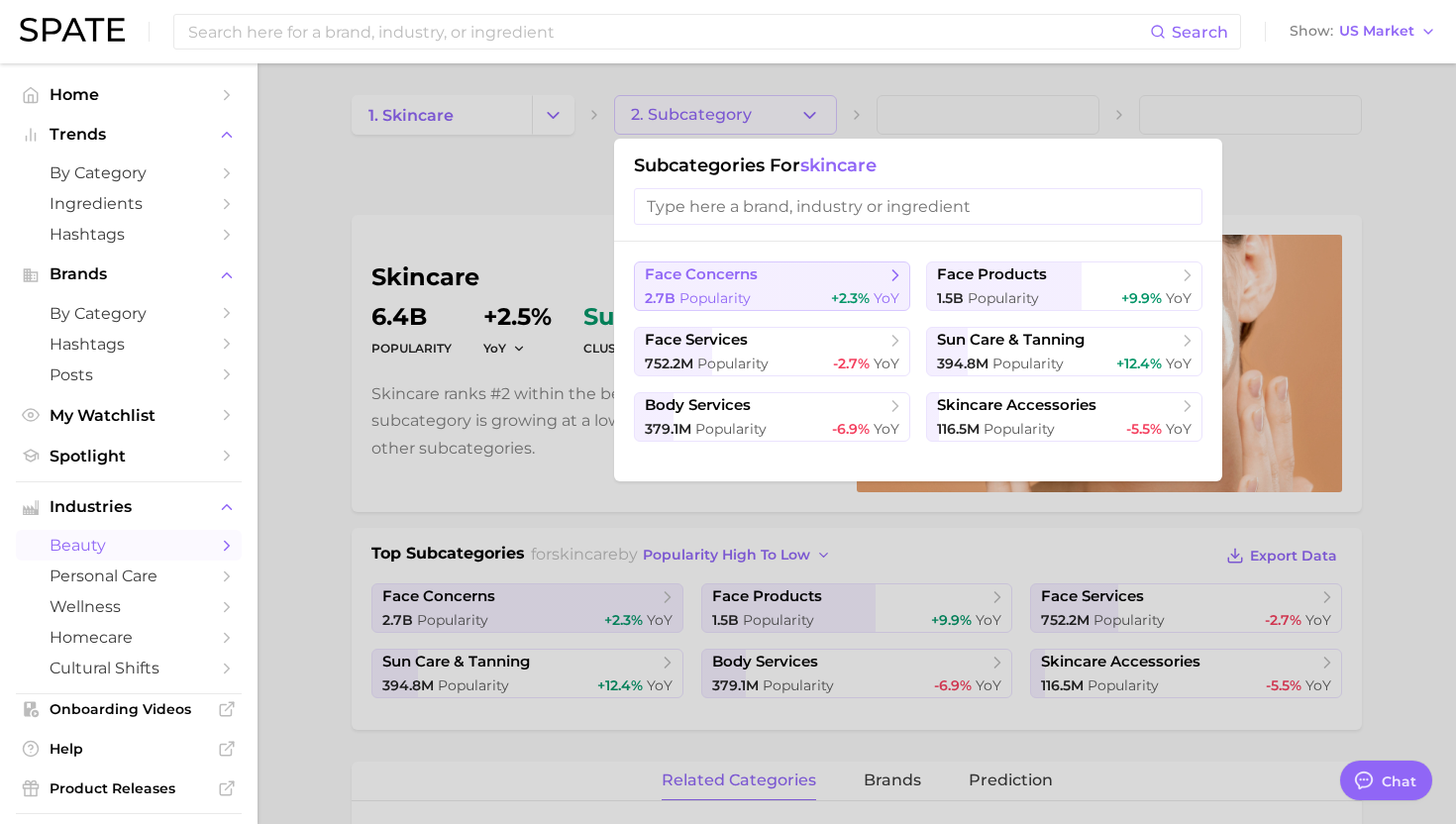 click on "face concerns" at bounding box center (765, 275) 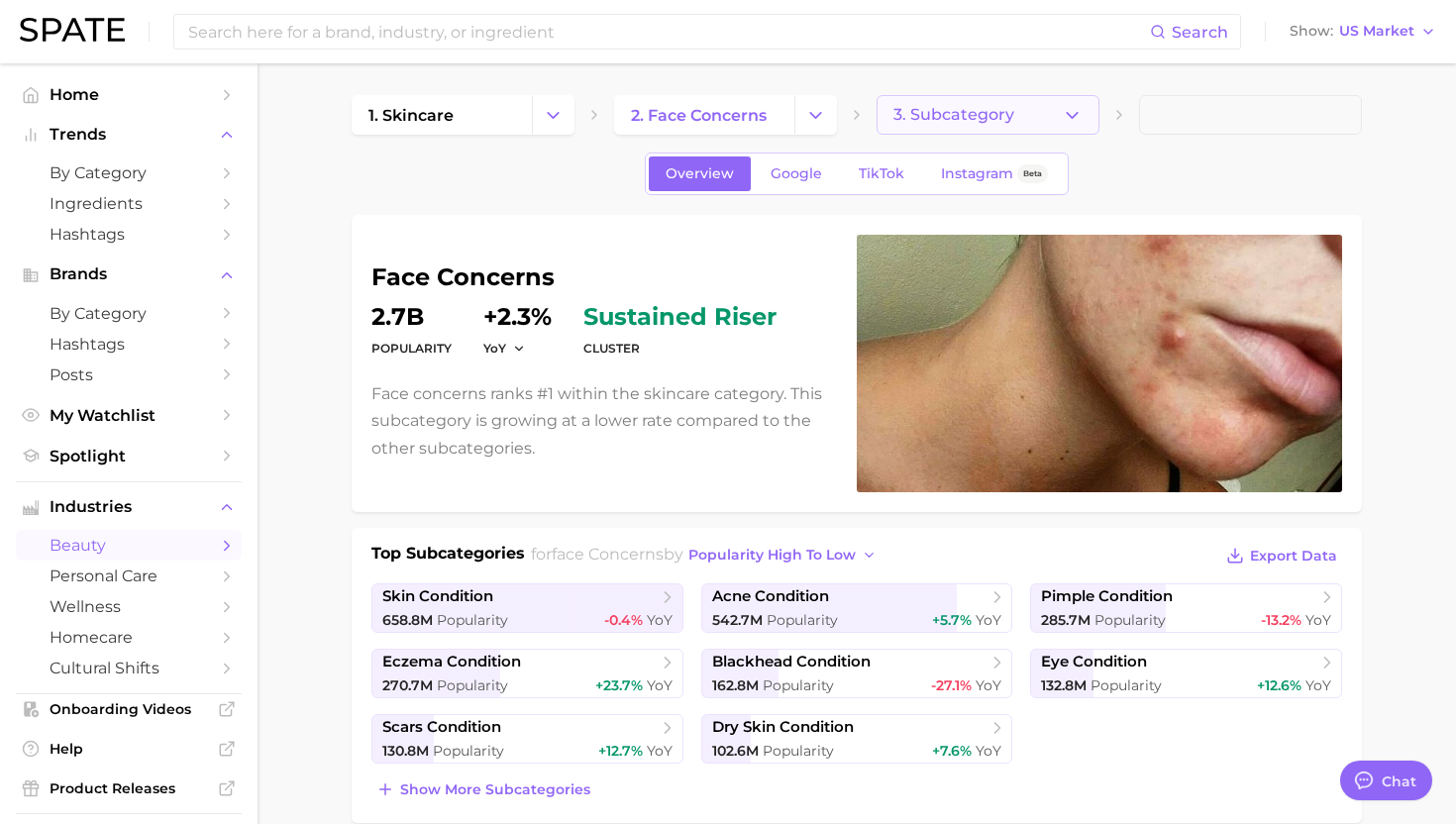 click on "3. Subcategory" at bounding box center (954, 115) 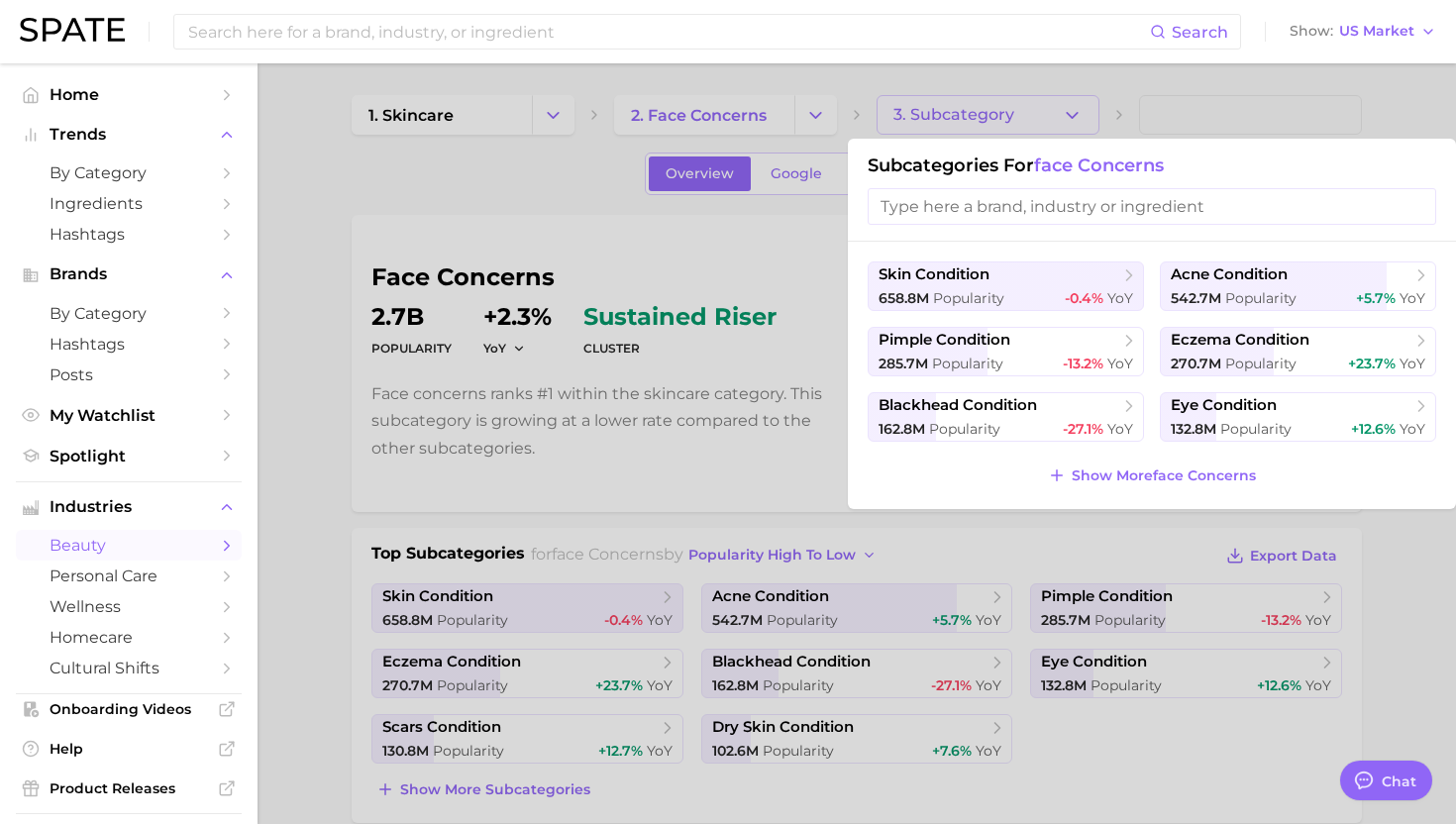 click at bounding box center (1152, 206) 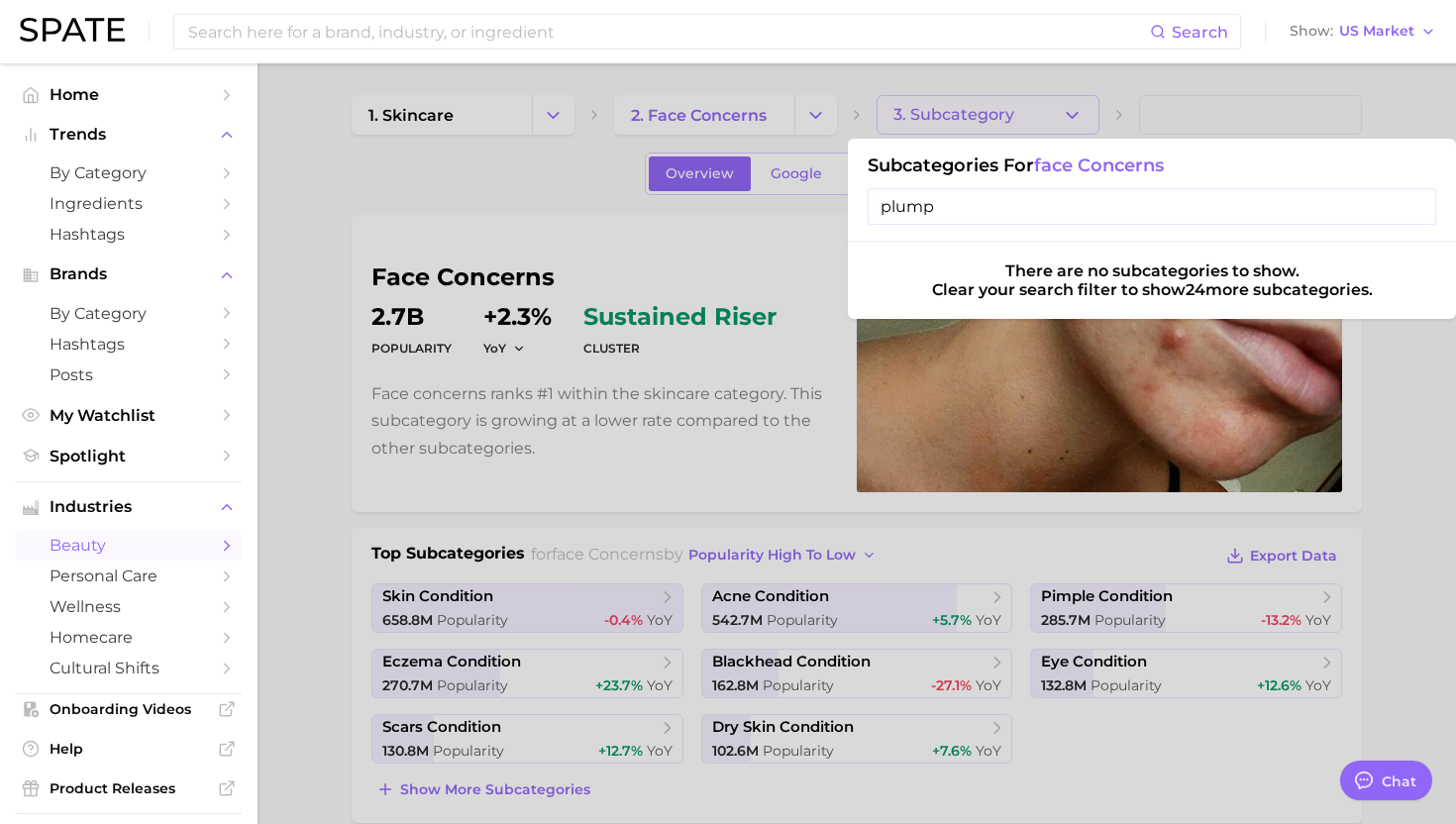 type on "plumps" 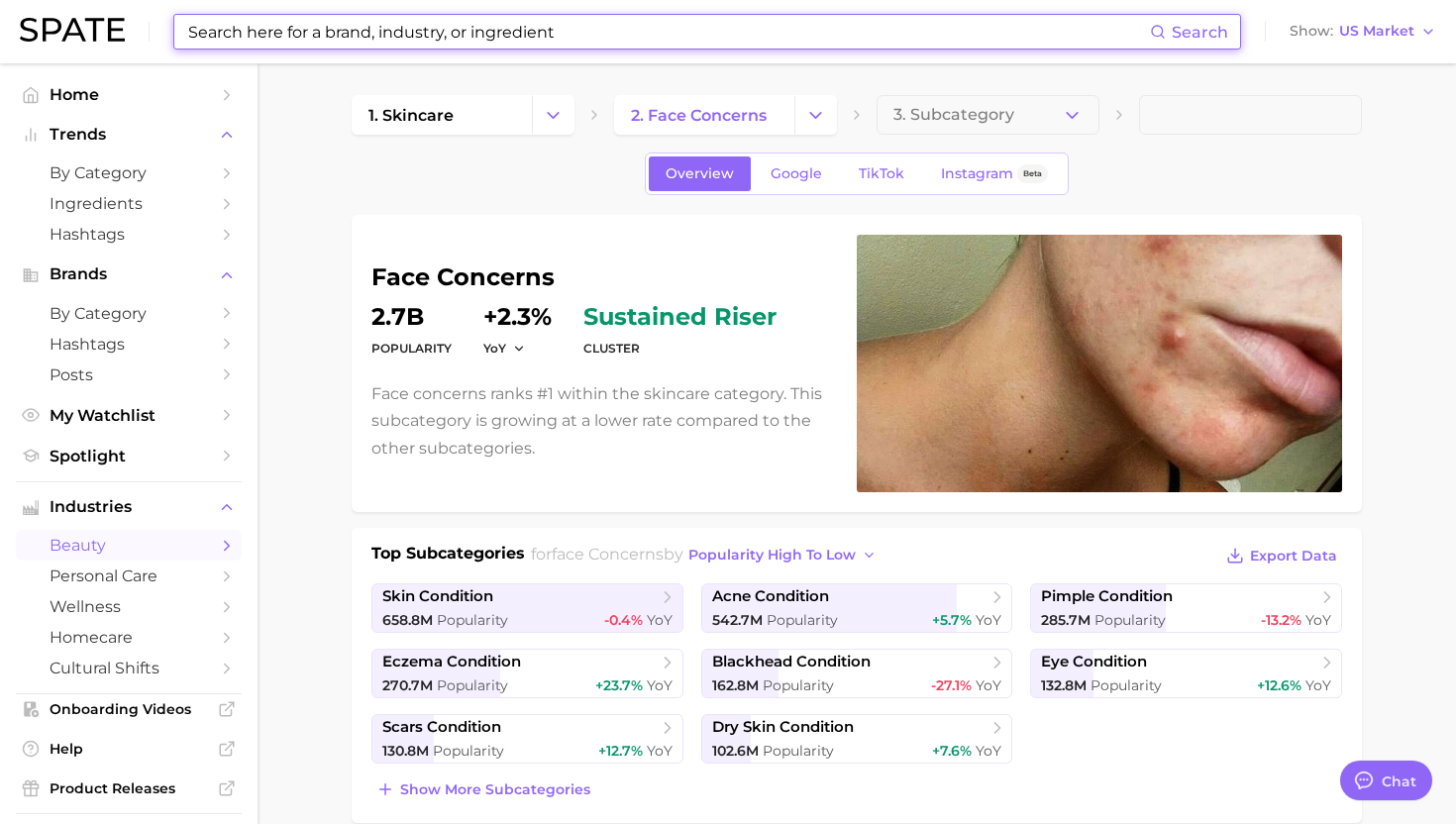 click at bounding box center (668, 32) 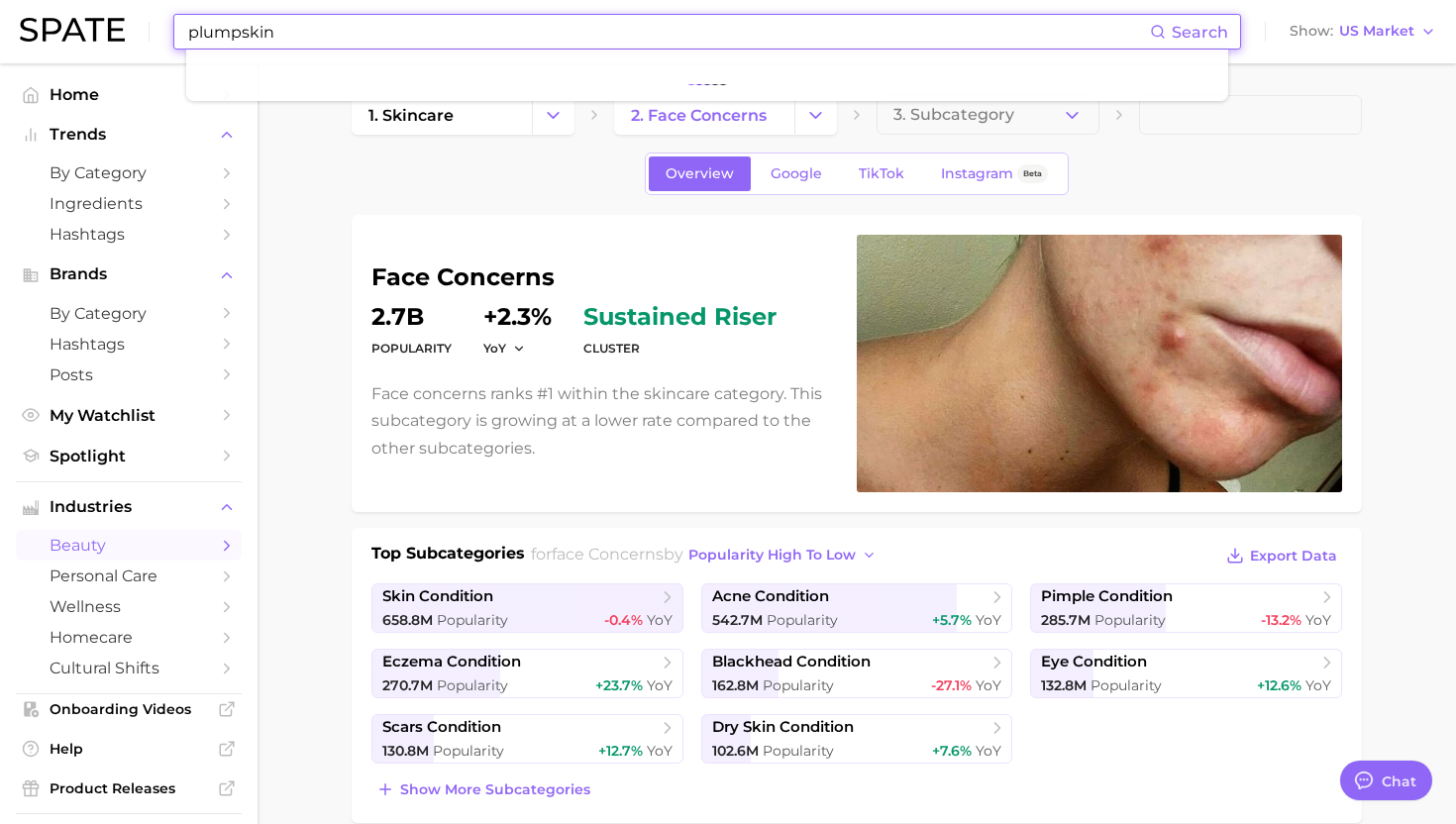 type on "plumpskin" 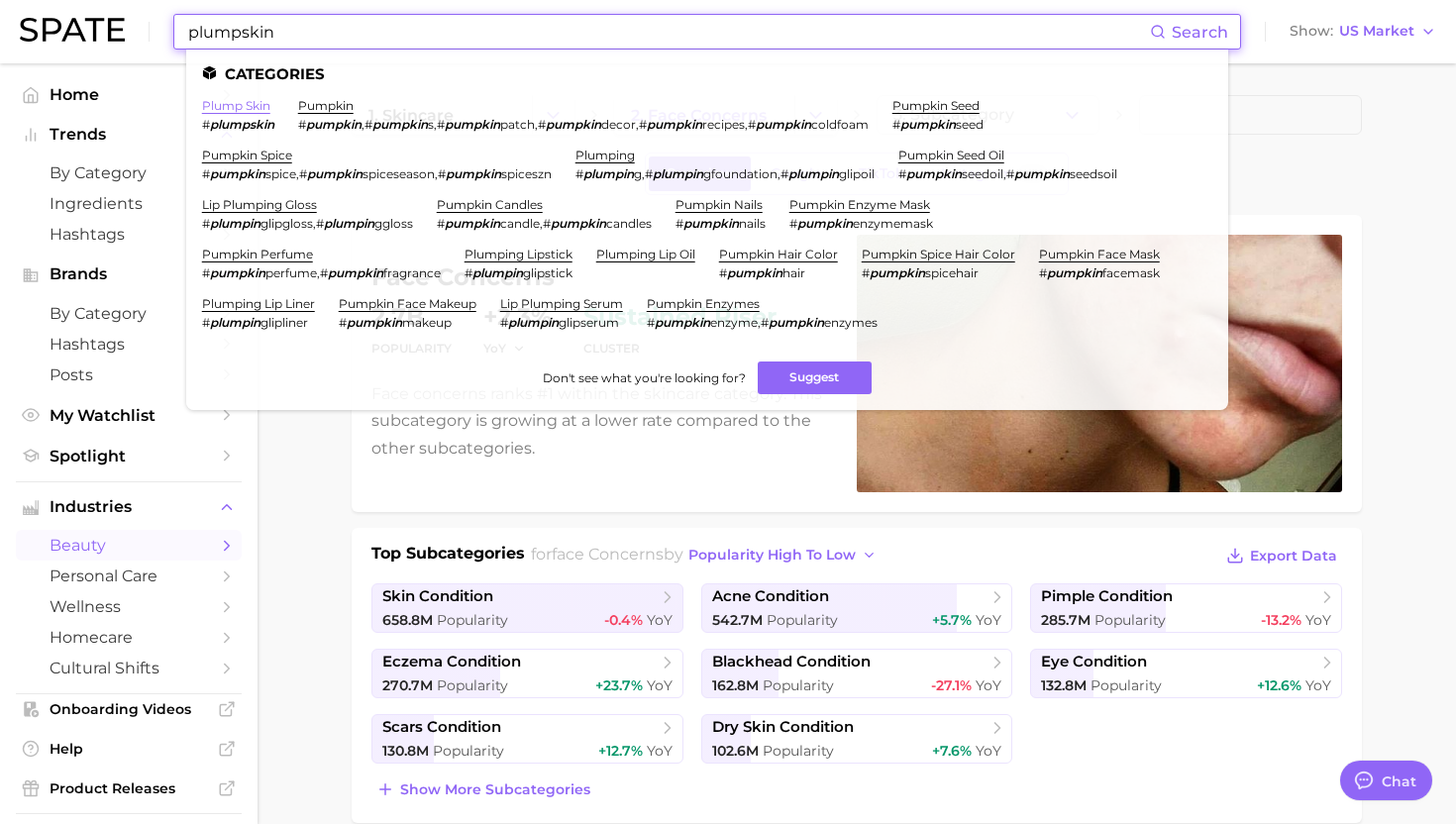 click on "plump skin" at bounding box center [236, 105] 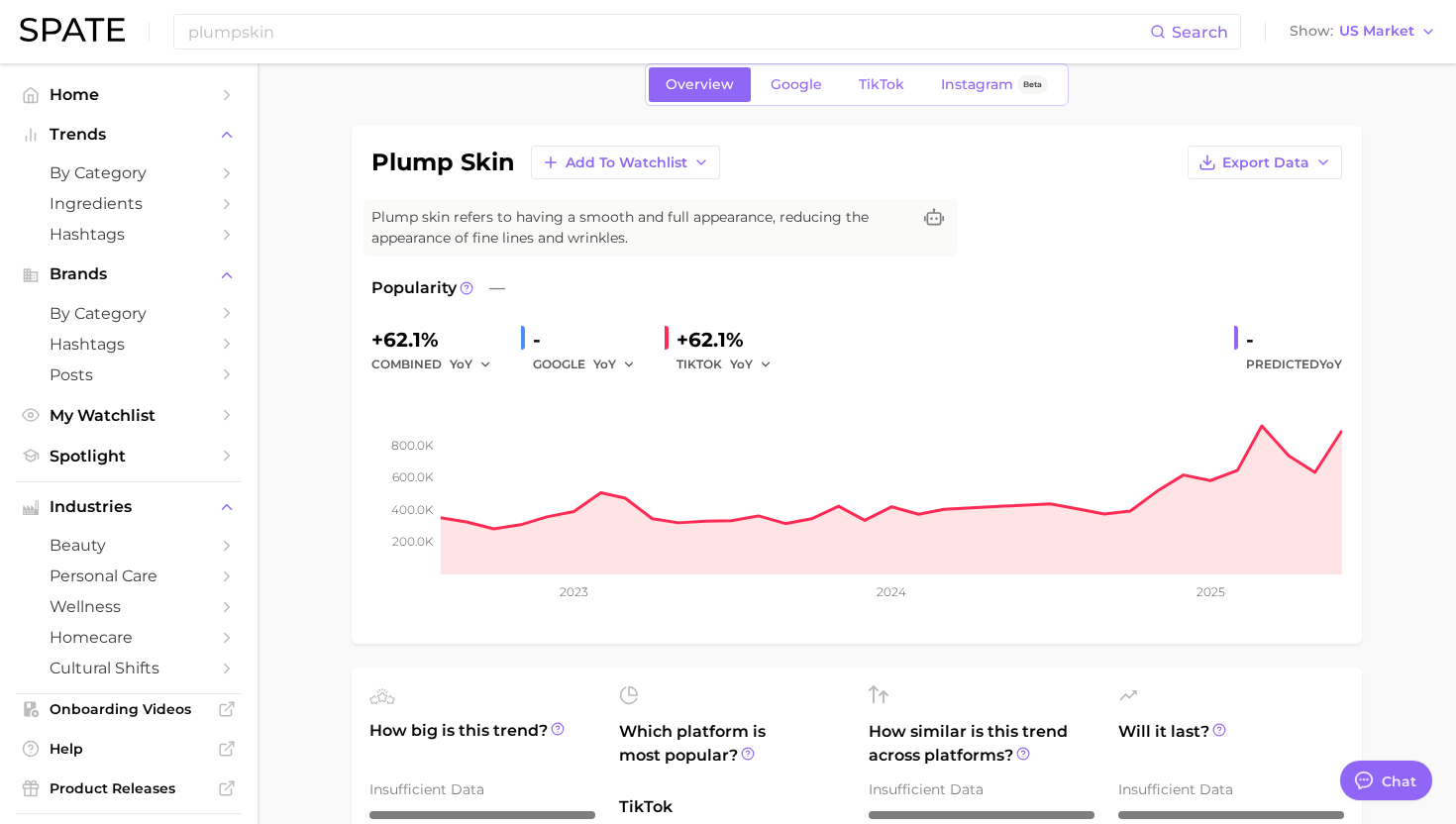 scroll, scrollTop: 56, scrollLeft: 0, axis: vertical 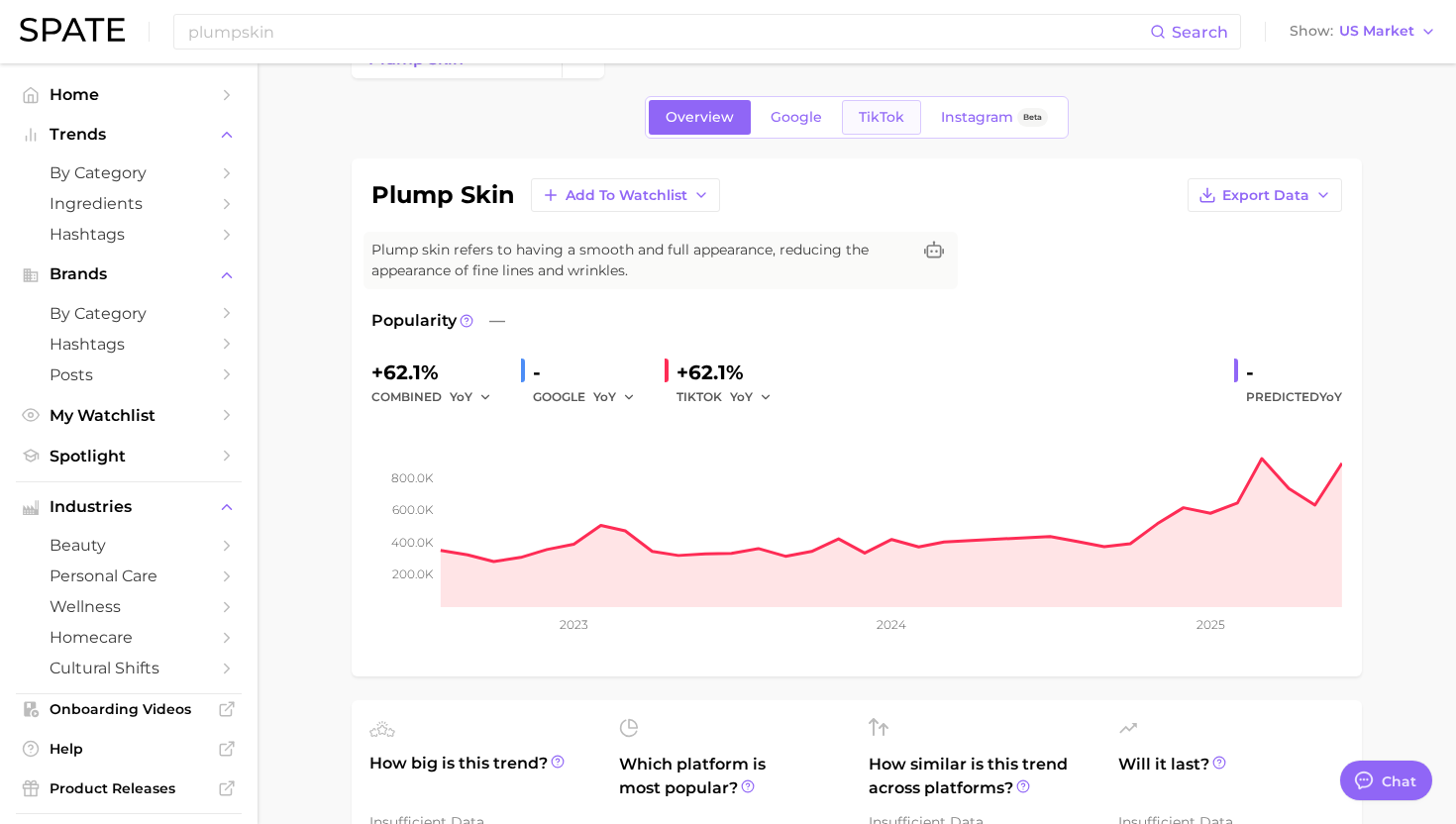 click on "TikTok" at bounding box center [882, 117] 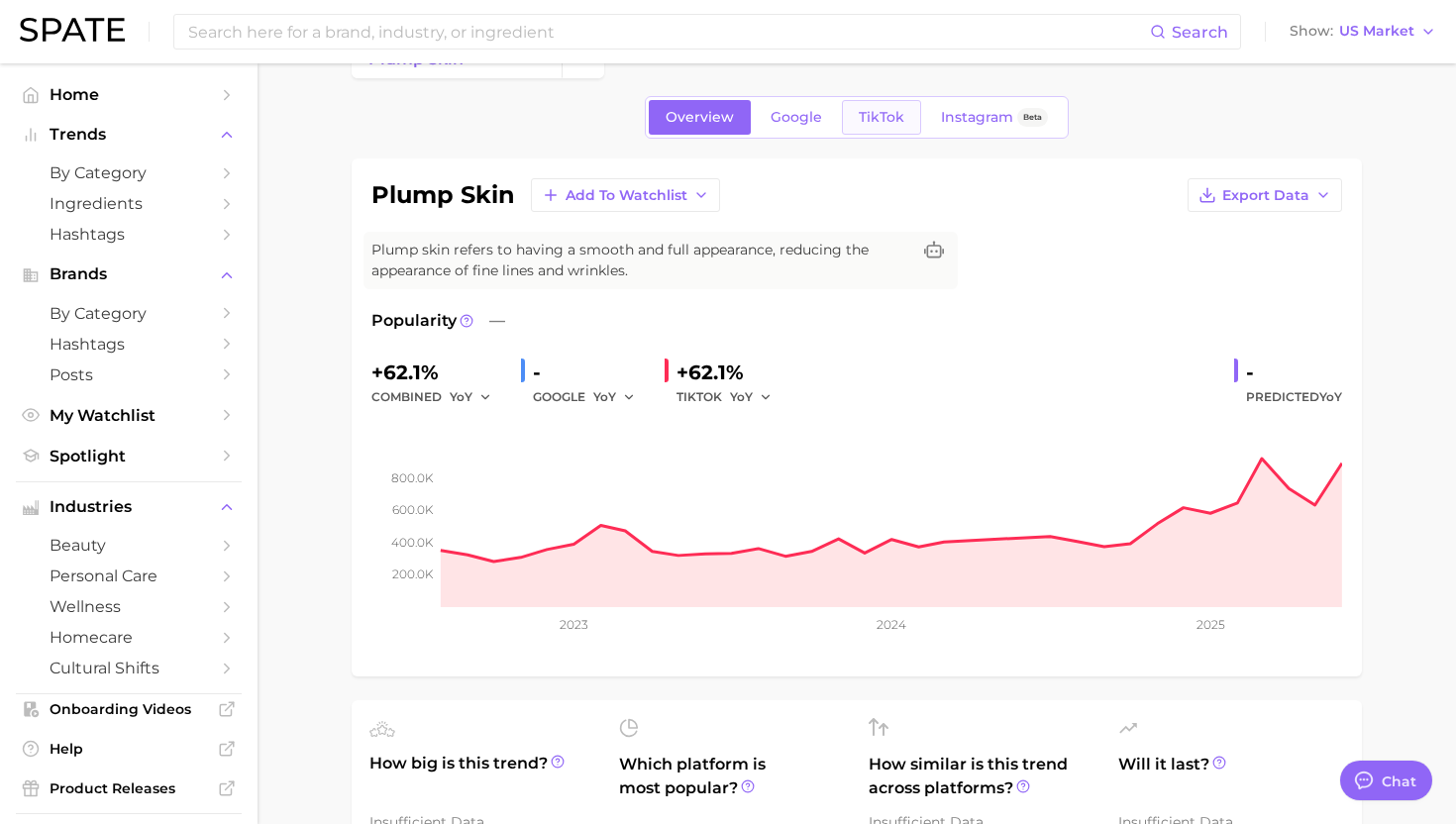 scroll, scrollTop: 0, scrollLeft: 0, axis: both 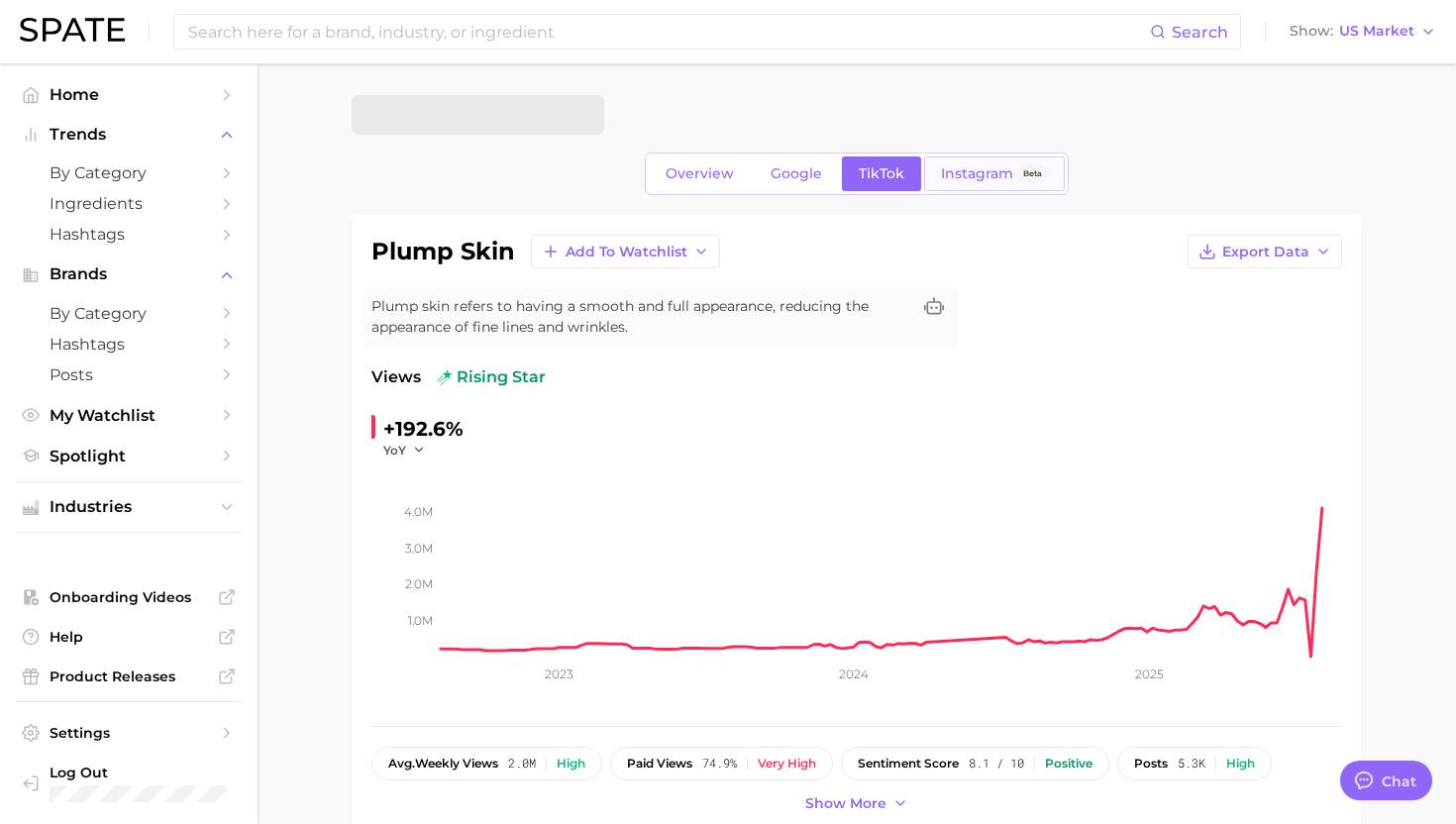 click on "Instagram Beta" at bounding box center (994, 173) 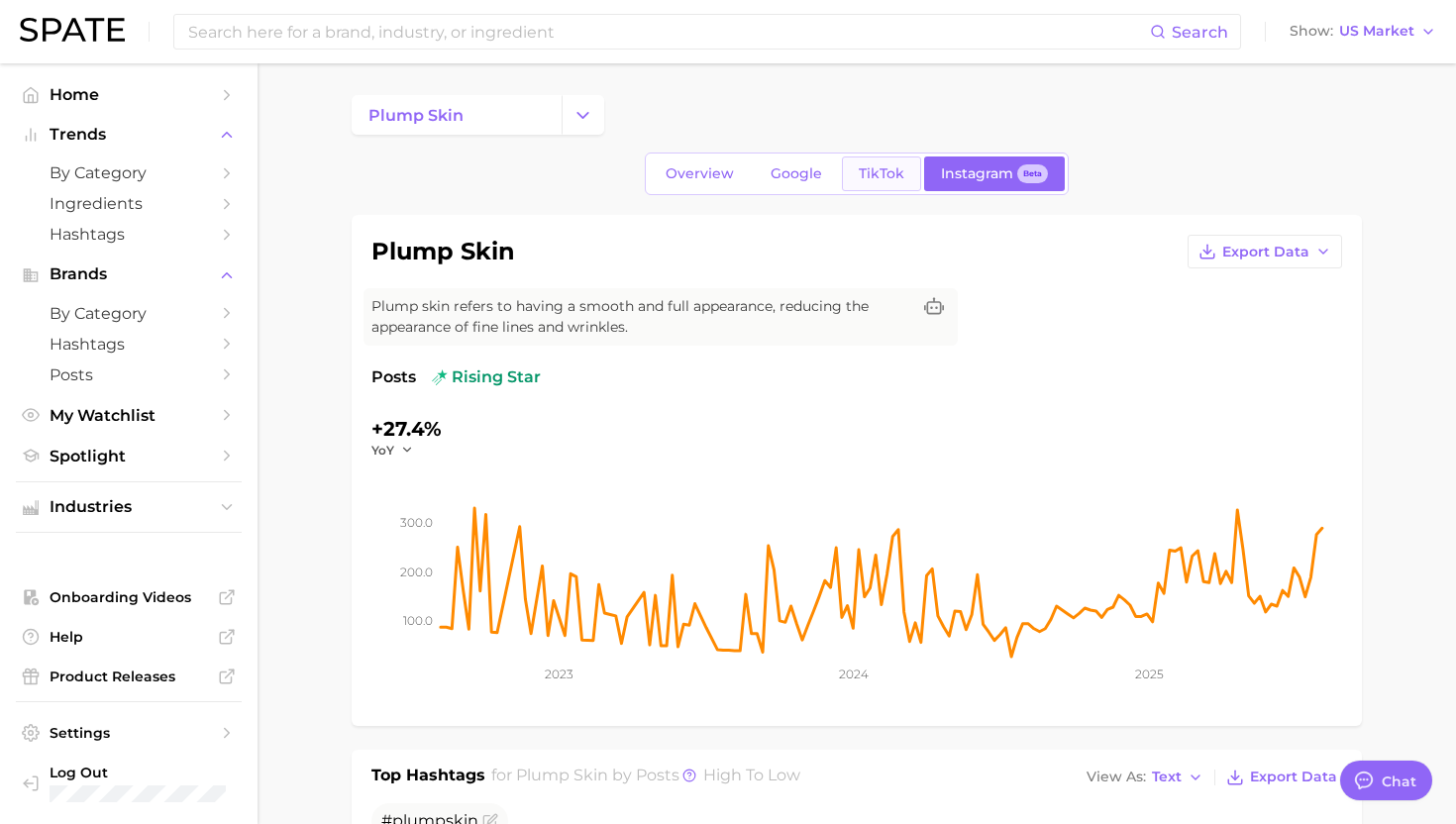click on "TikTok" at bounding box center (882, 173) 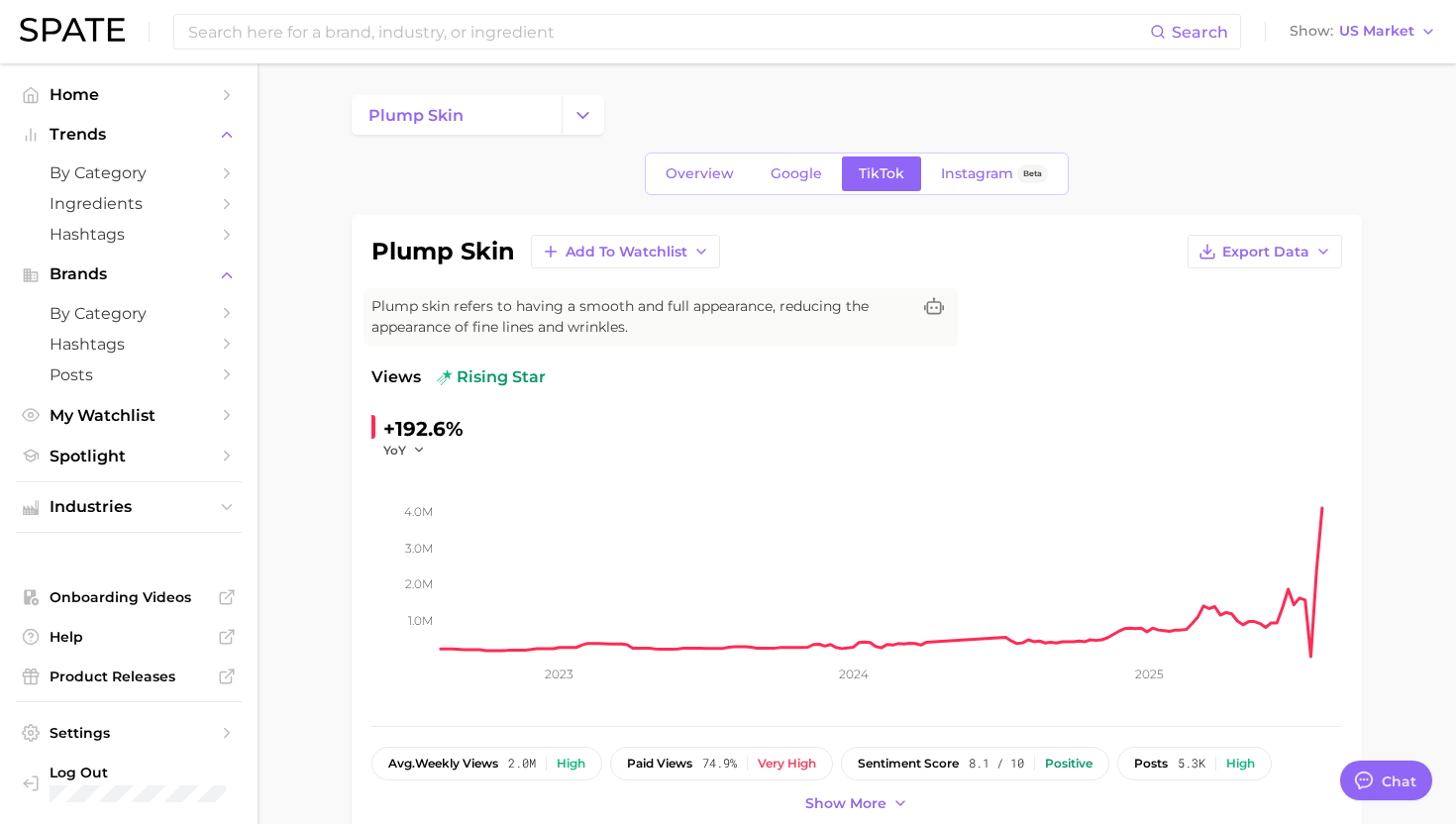 scroll, scrollTop: 0, scrollLeft: 0, axis: both 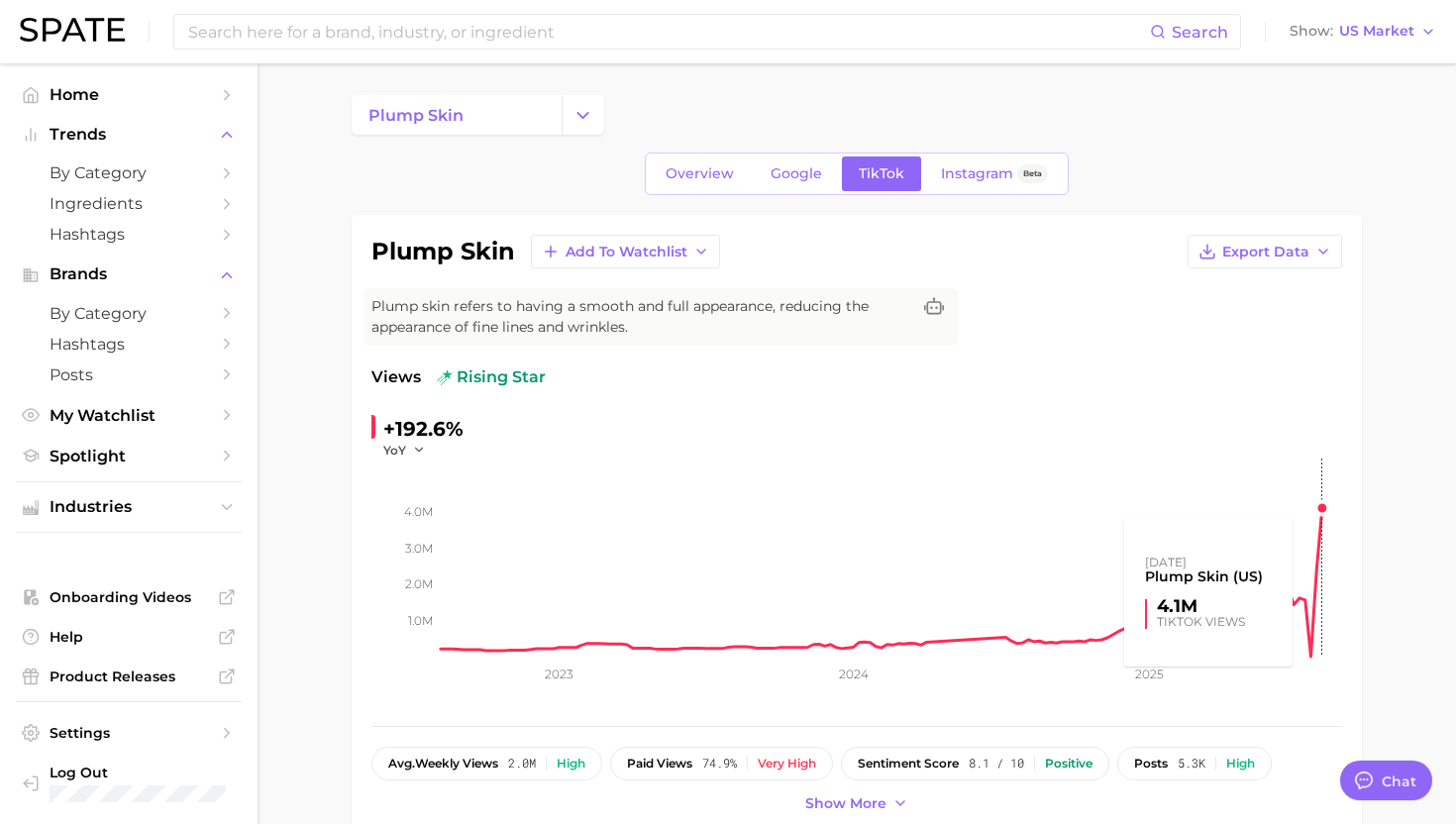click 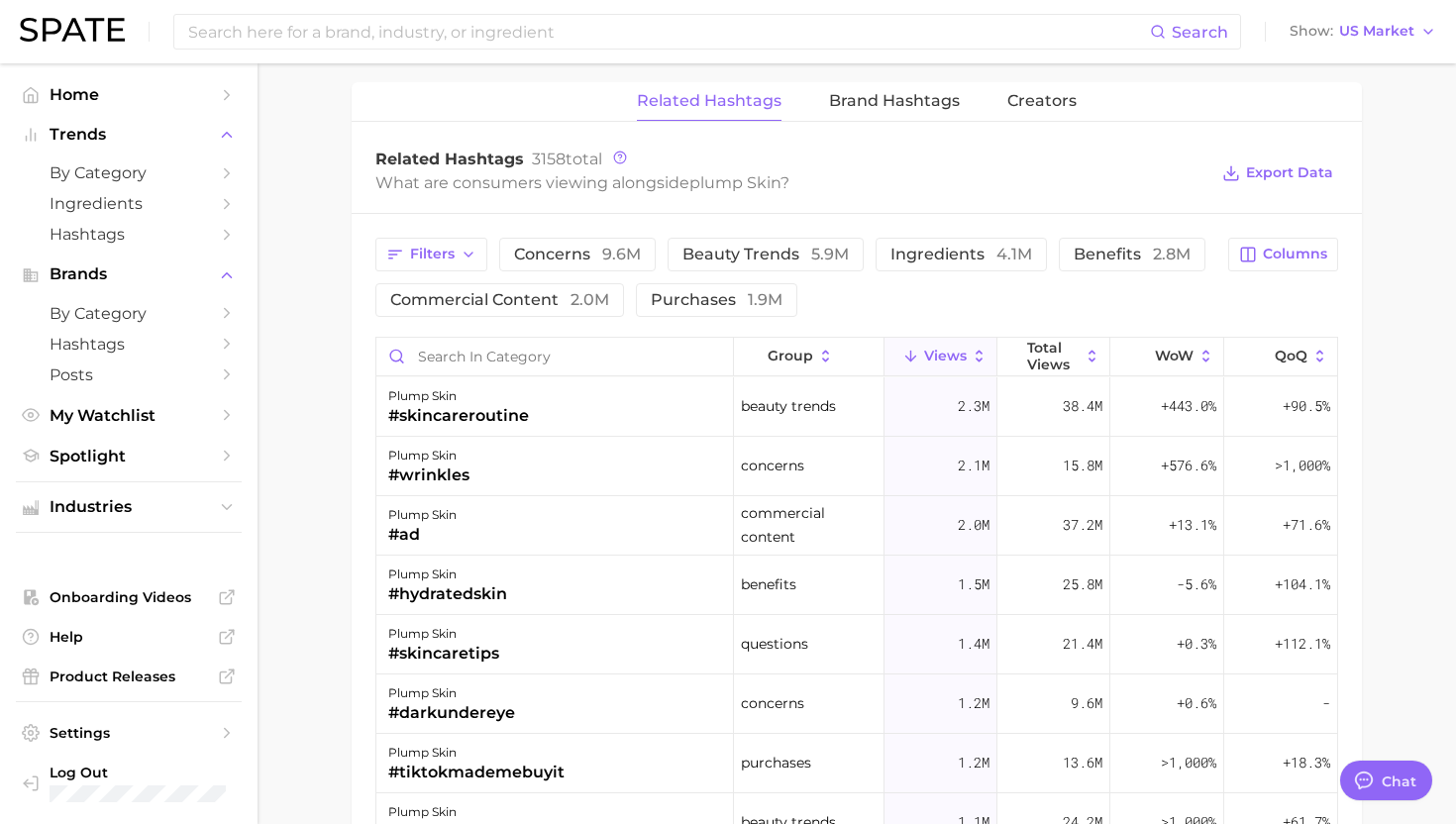 scroll, scrollTop: 1526, scrollLeft: 0, axis: vertical 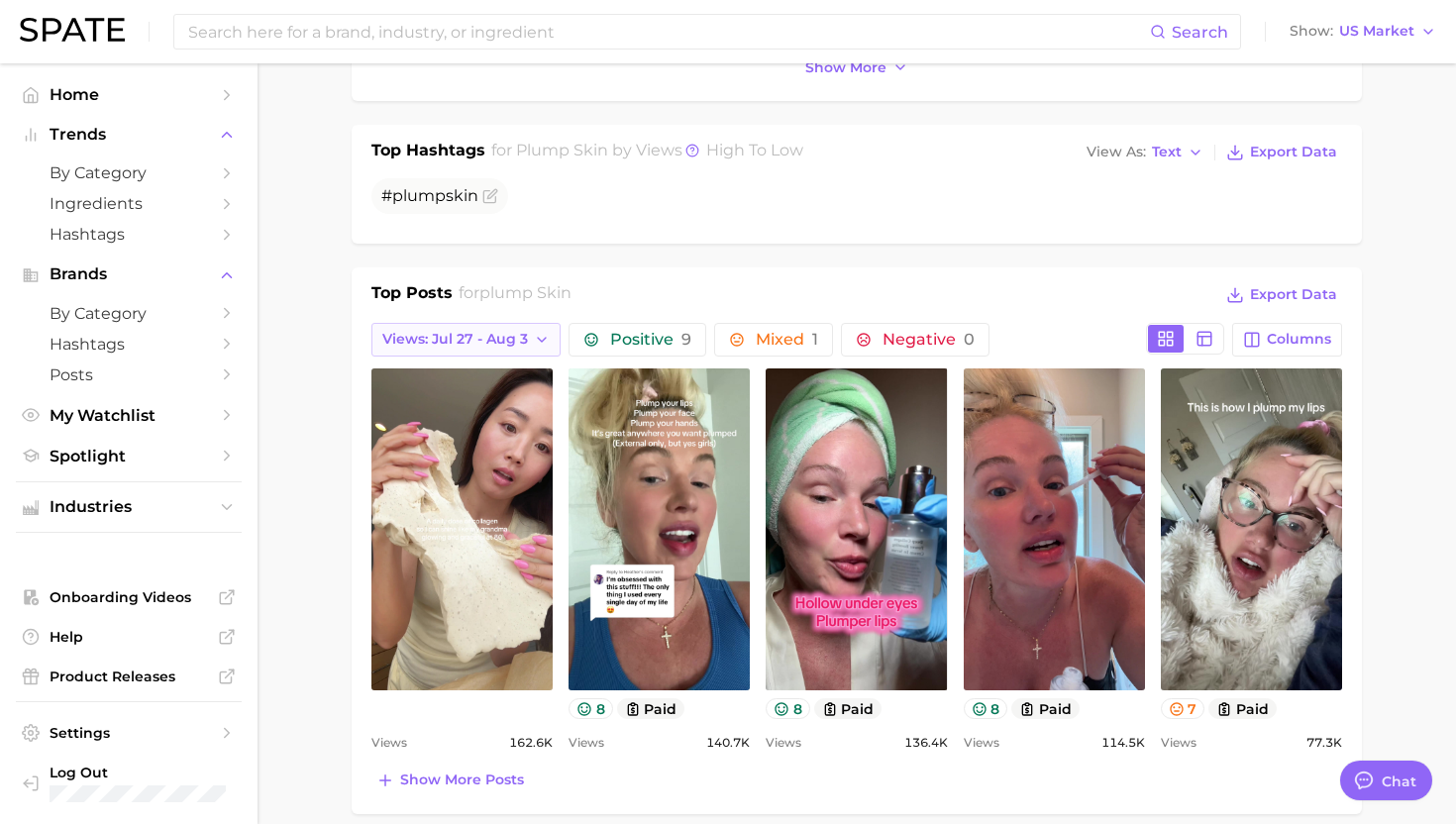 click on "Views: Jul 27 - Aug 3" at bounding box center (466, 340) 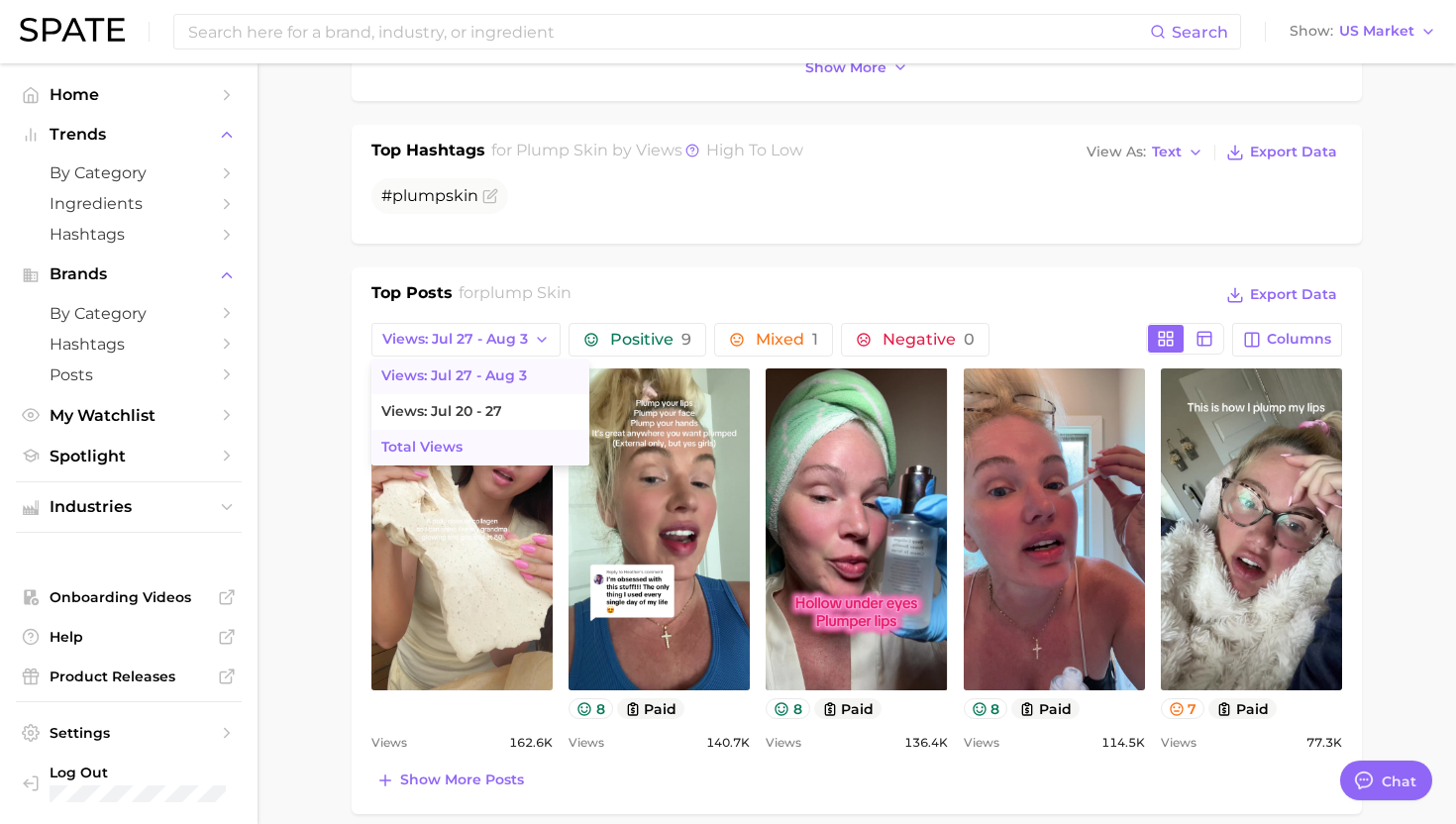 click on "Total Views" at bounding box center (480, 448) 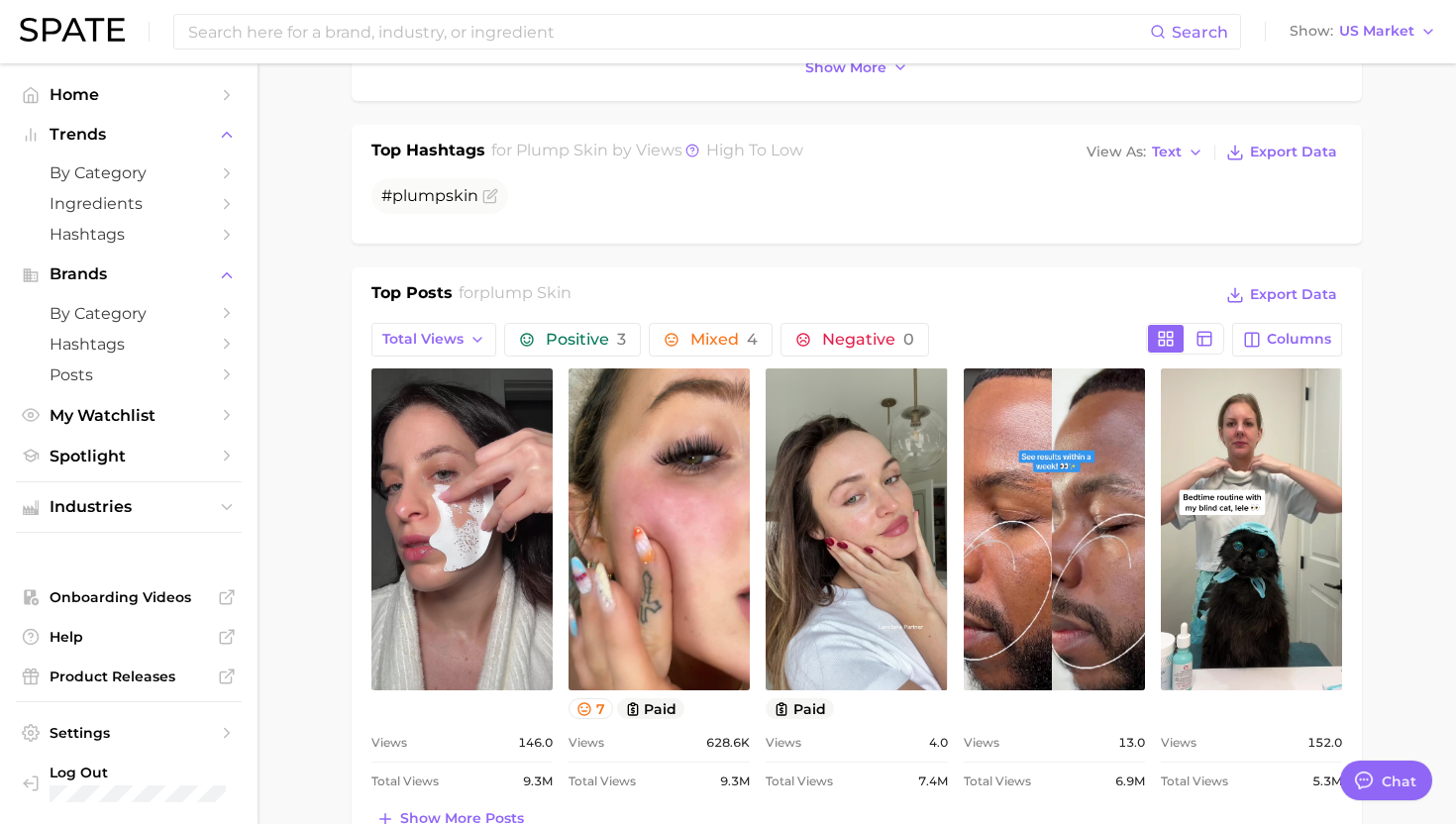 scroll, scrollTop: 0, scrollLeft: 0, axis: both 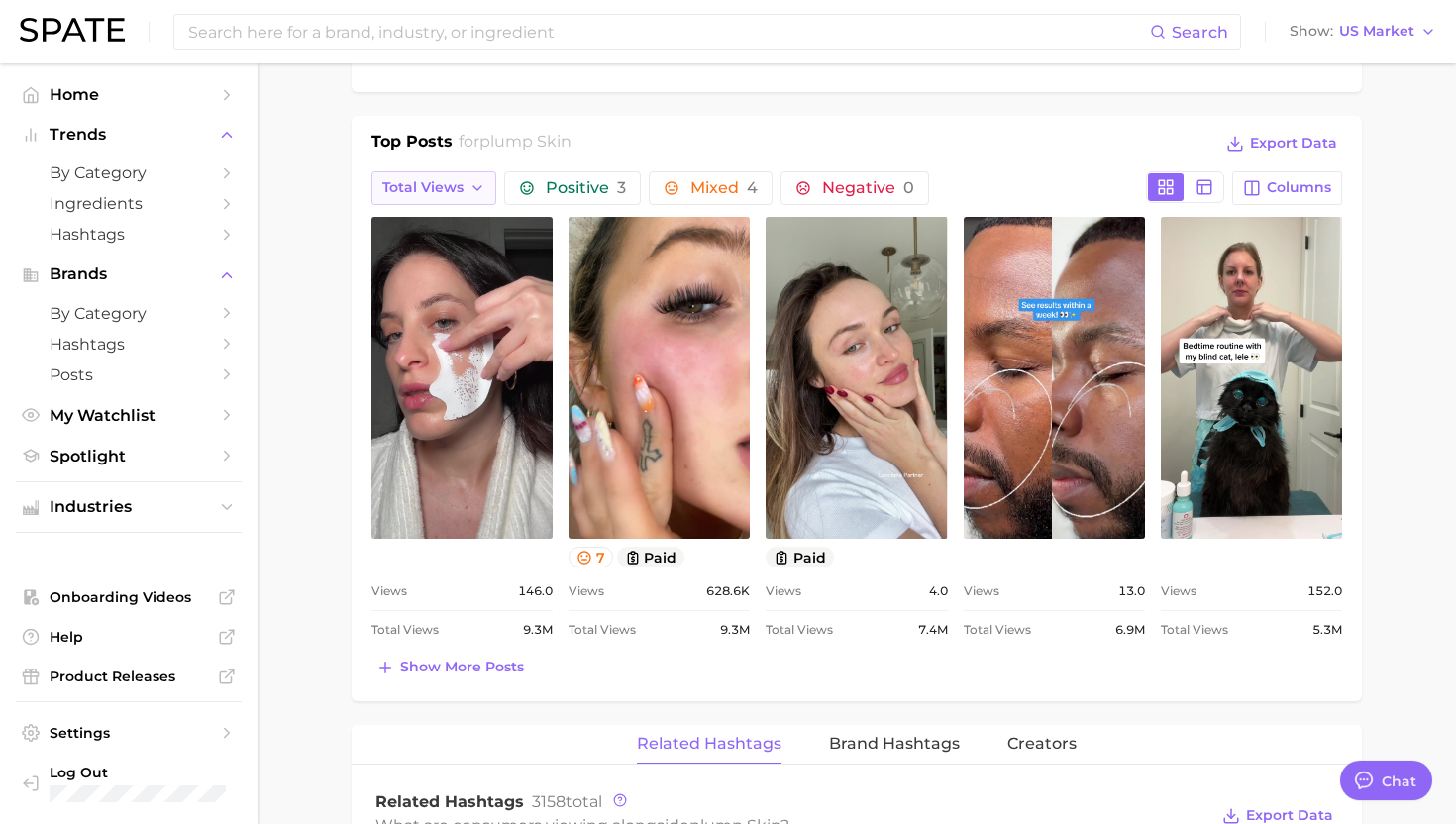 click on "Total Views" at bounding box center [423, 187] 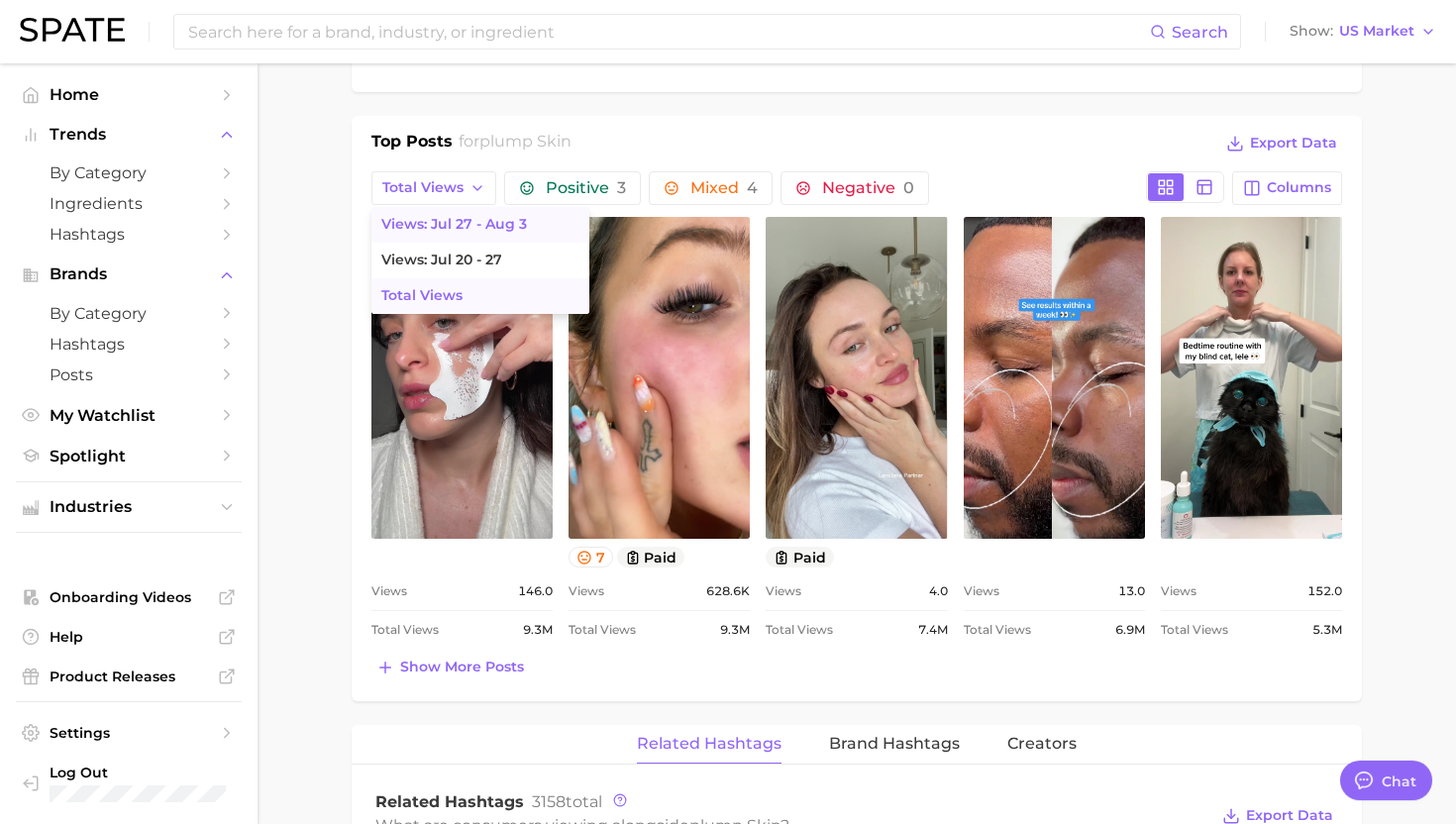 click on "Views: Jul 27 - Aug 3" at bounding box center (454, 224) 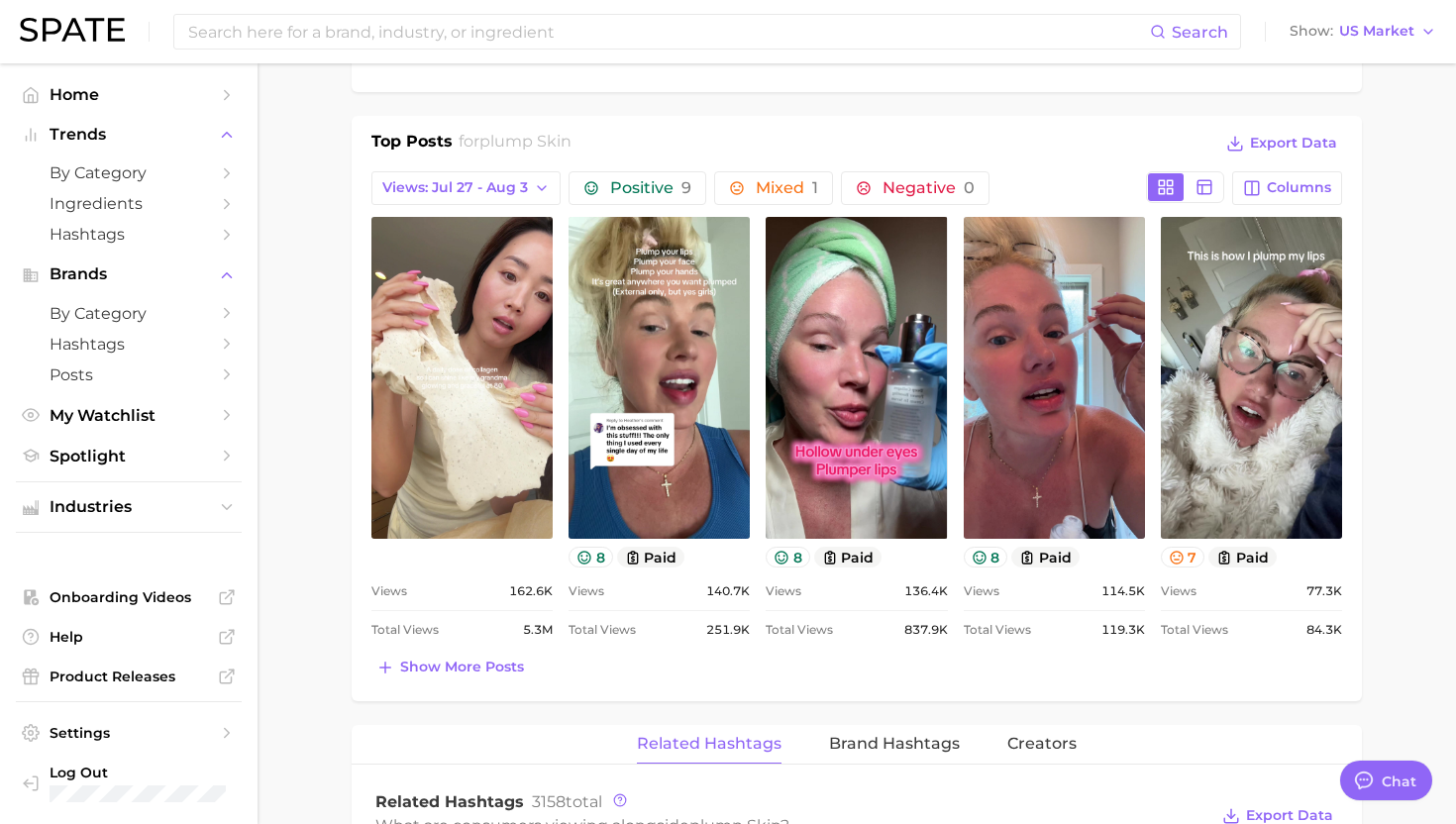 scroll, scrollTop: 0, scrollLeft: 0, axis: both 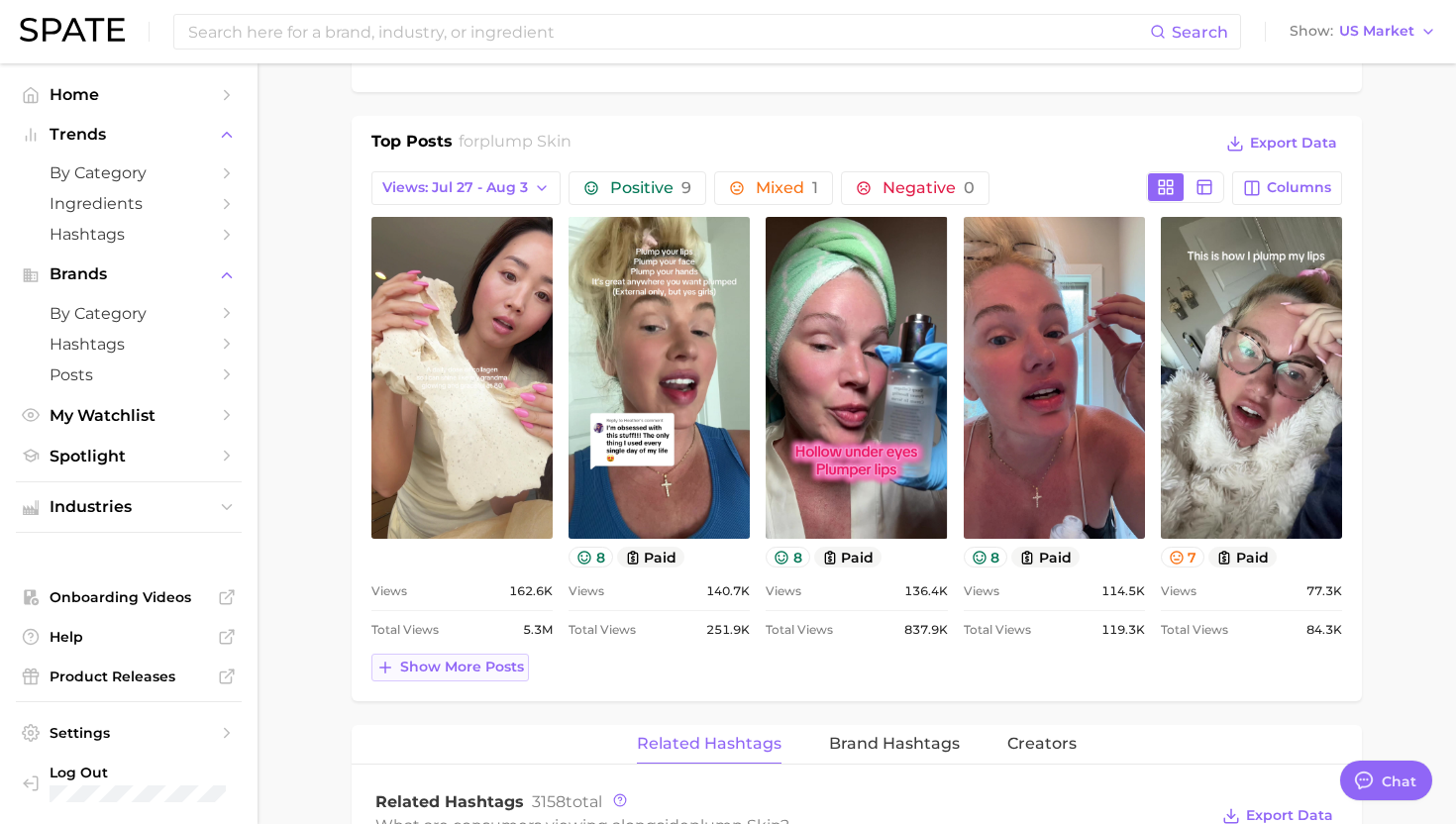 click on "Show more posts" at bounding box center (462, 667) 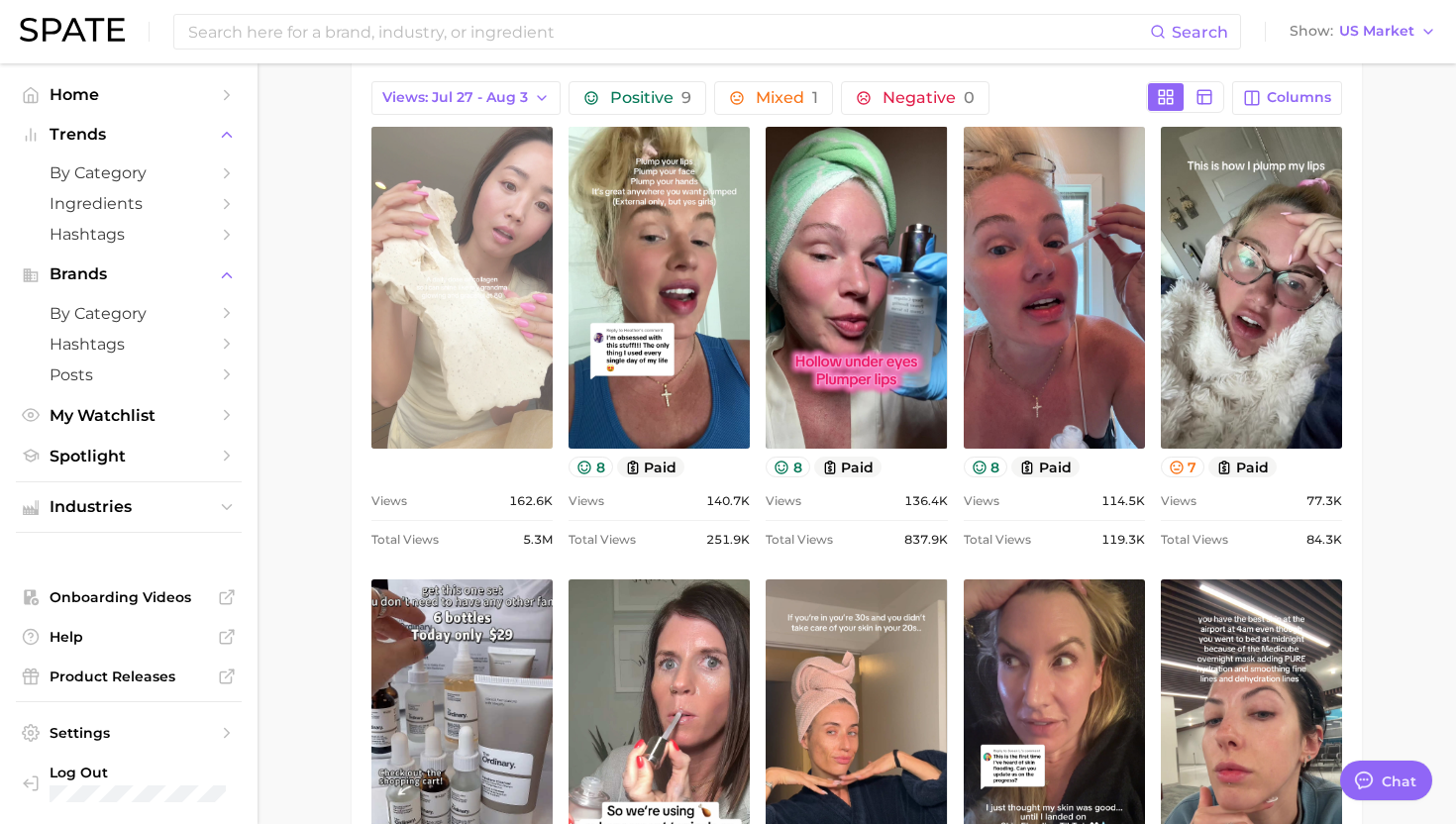 click on "view post on TikTok" at bounding box center (462, 287) 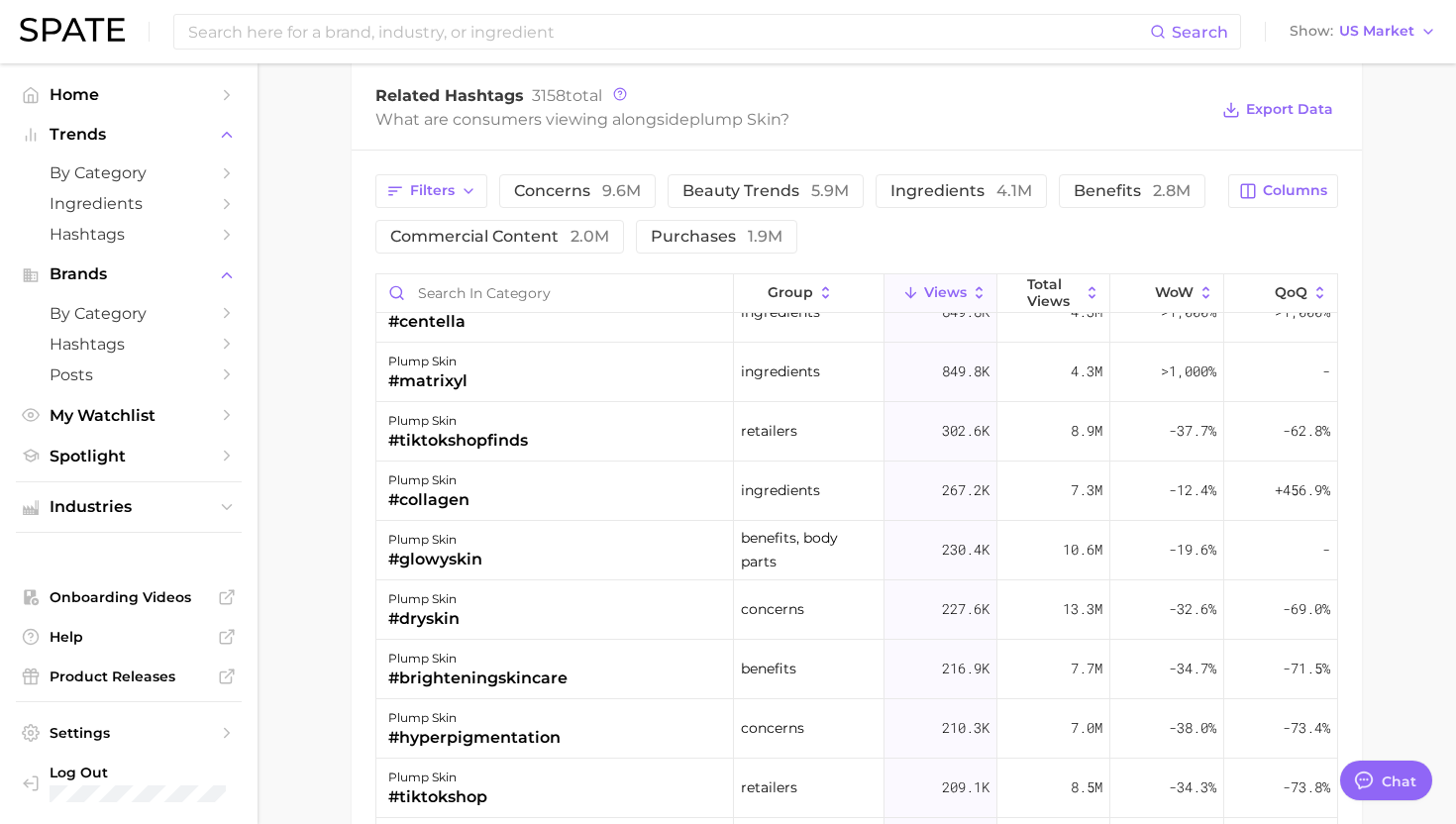 scroll, scrollTop: 2049, scrollLeft: 0, axis: vertical 